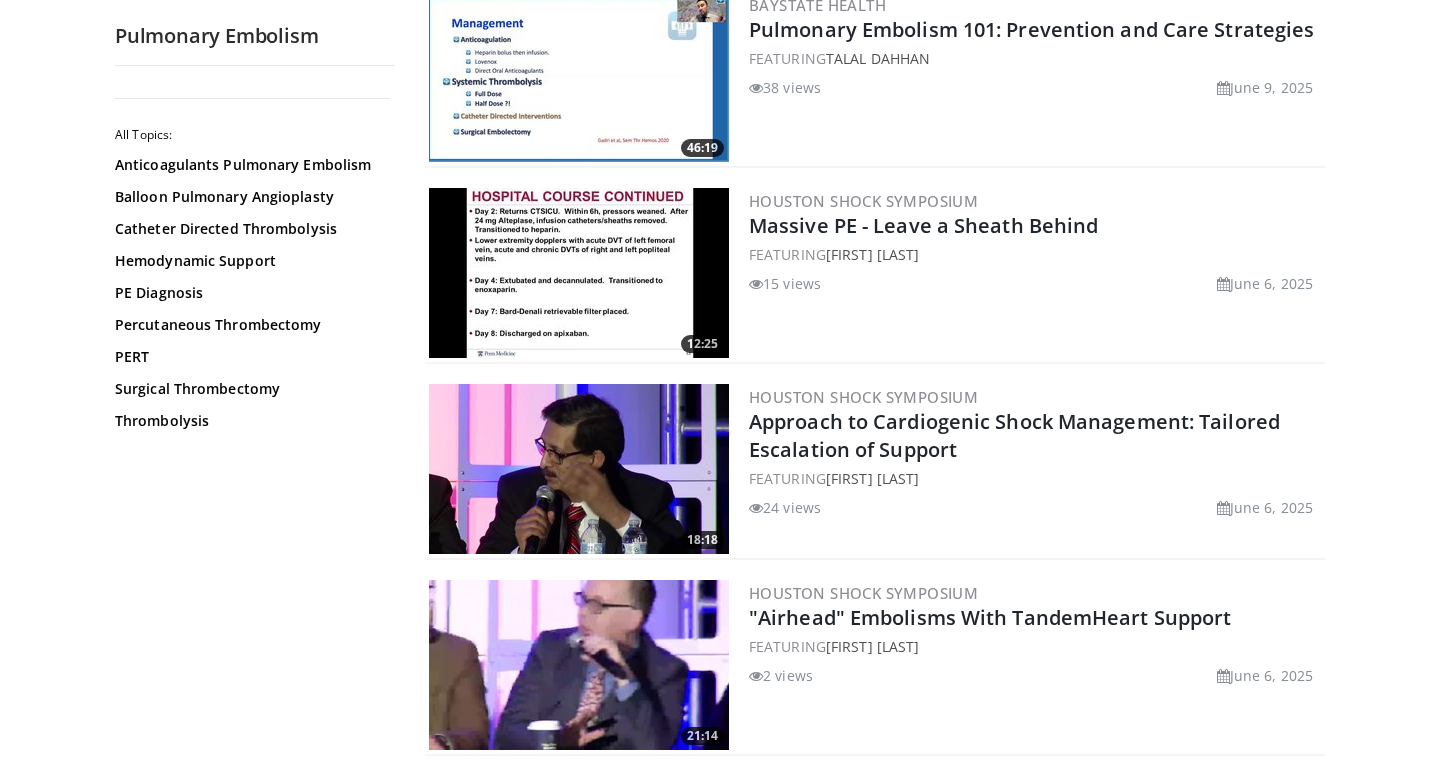 scroll, scrollTop: 2008, scrollLeft: 0, axis: vertical 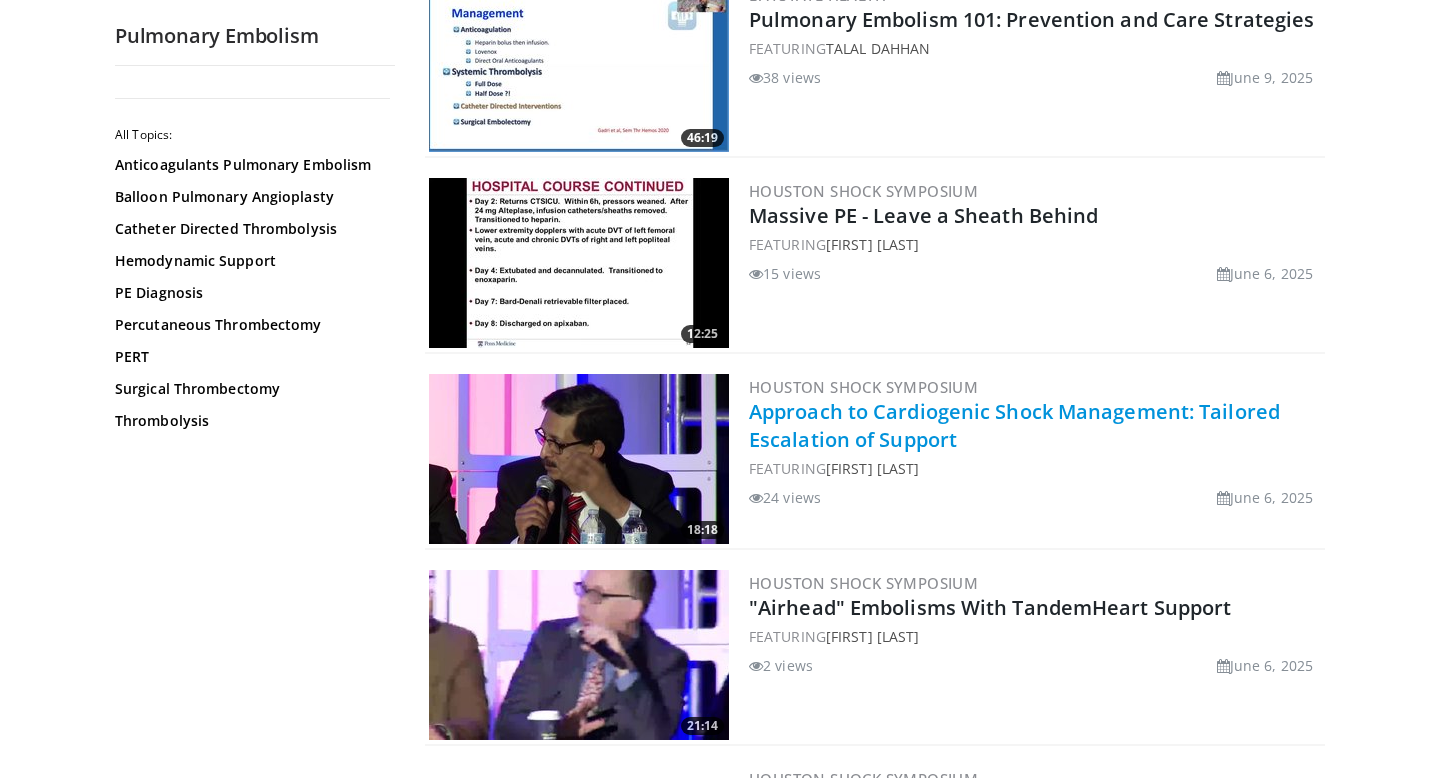 click on "Approach to Cardiogenic Shock Management: Tailored Escalation of Support" at bounding box center [1014, 425] 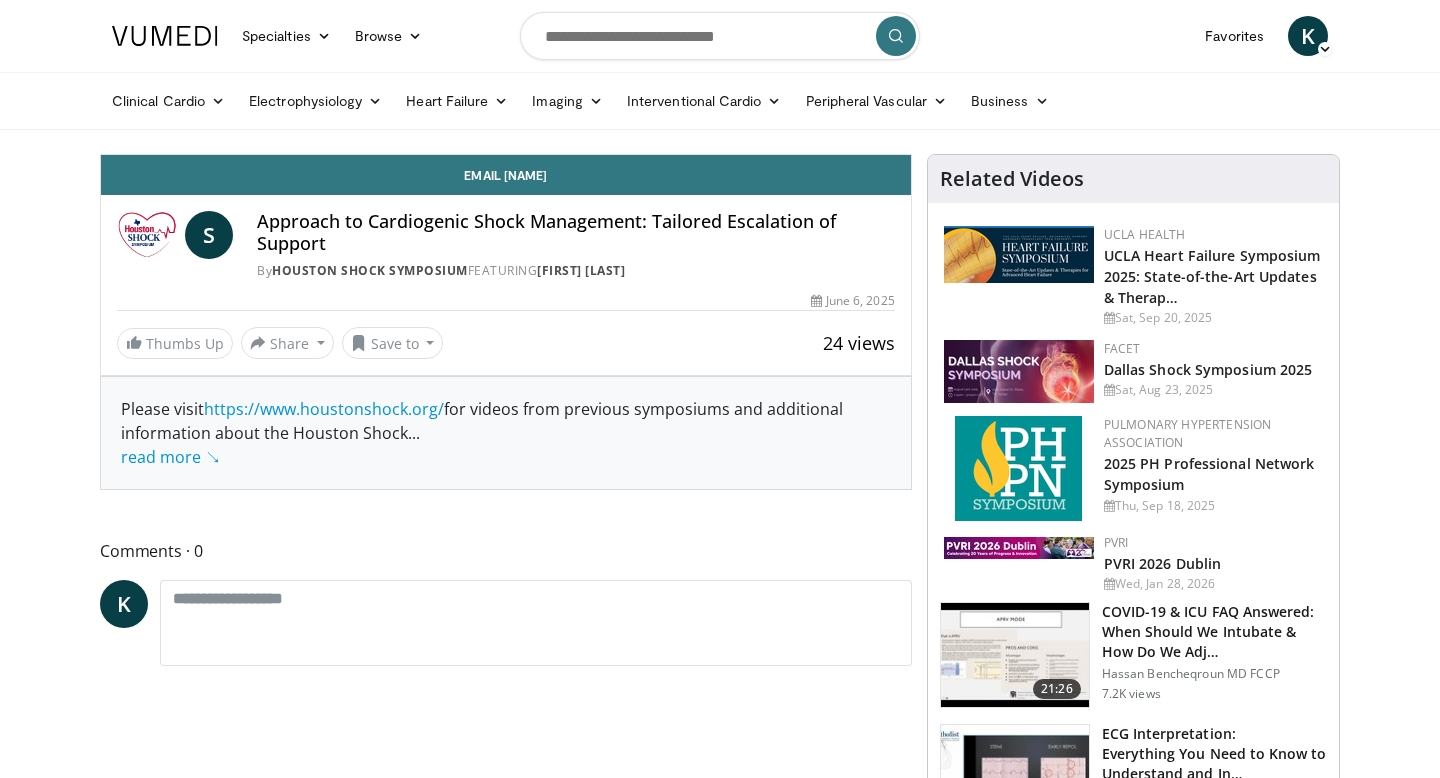 scroll, scrollTop: 0, scrollLeft: 0, axis: both 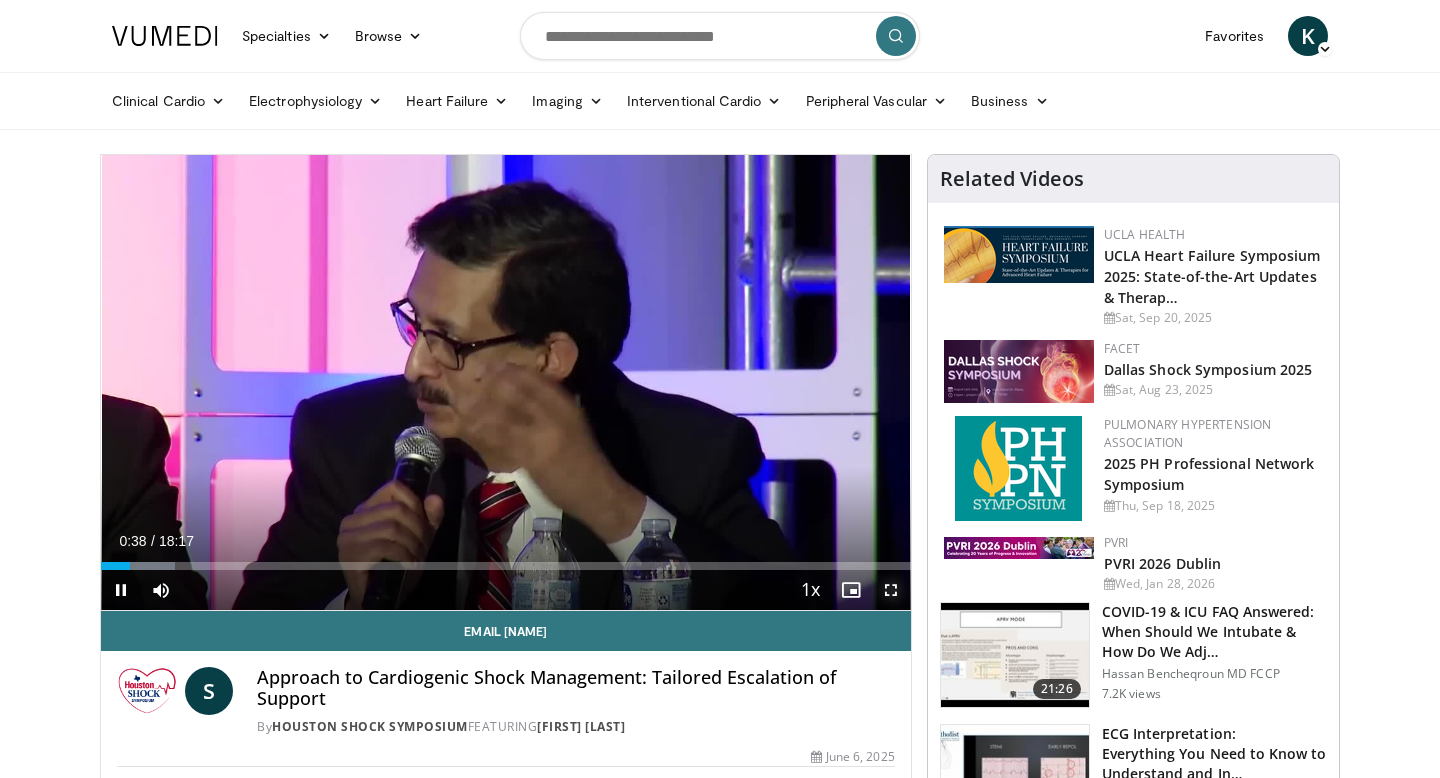 click at bounding box center [891, 590] 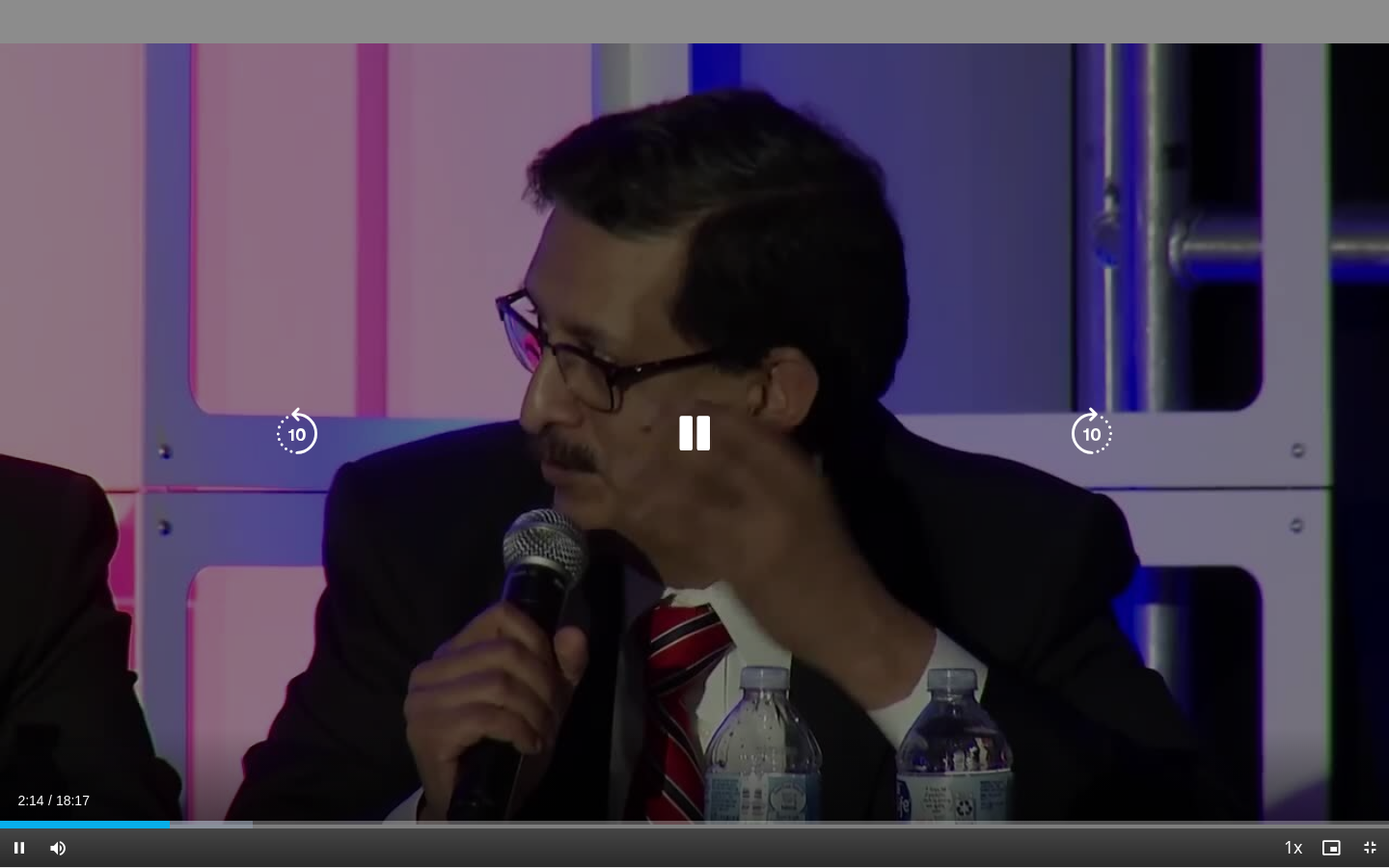 click at bounding box center [297, 434] 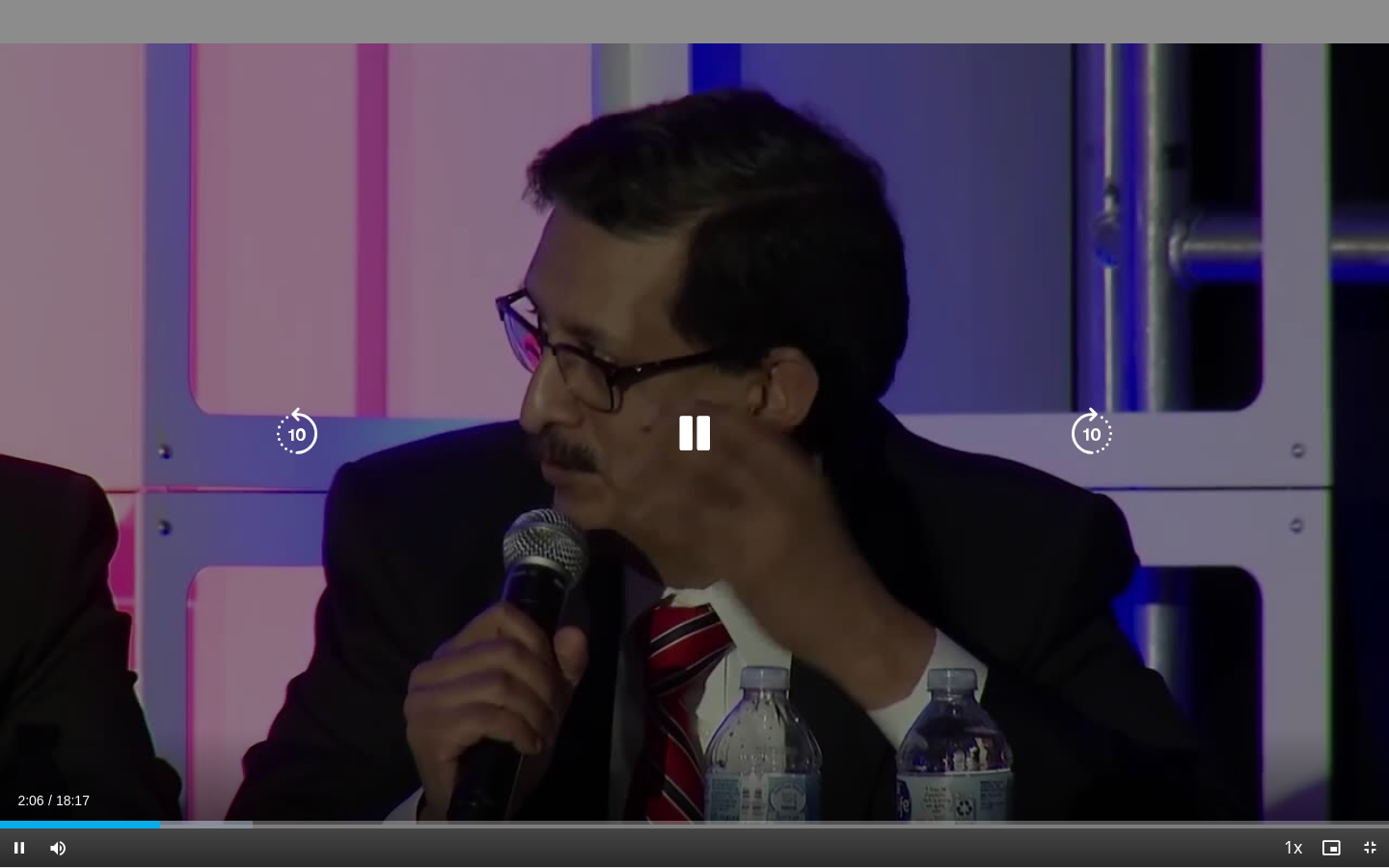 click at bounding box center (297, 434) 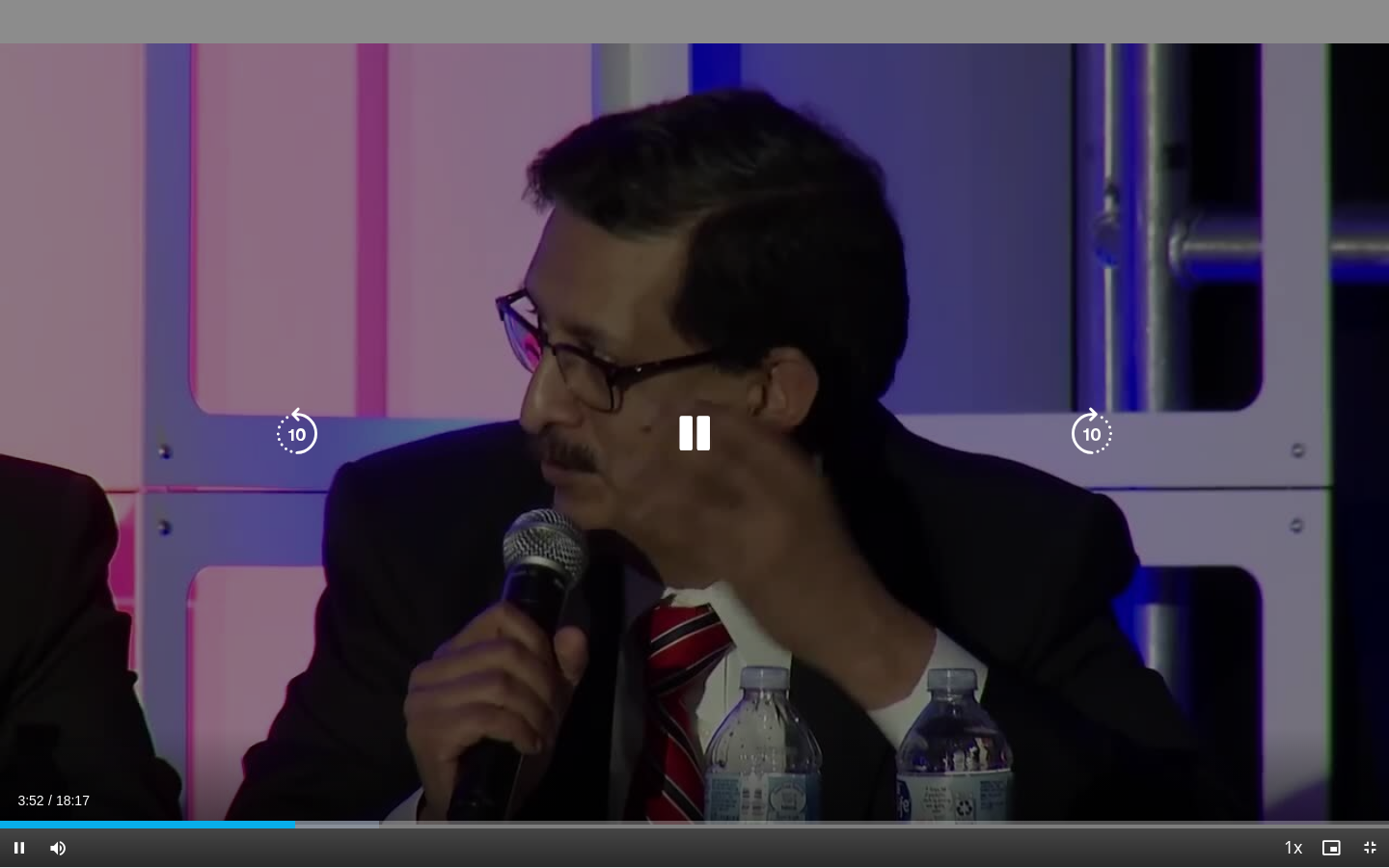 click at bounding box center (297, 434) 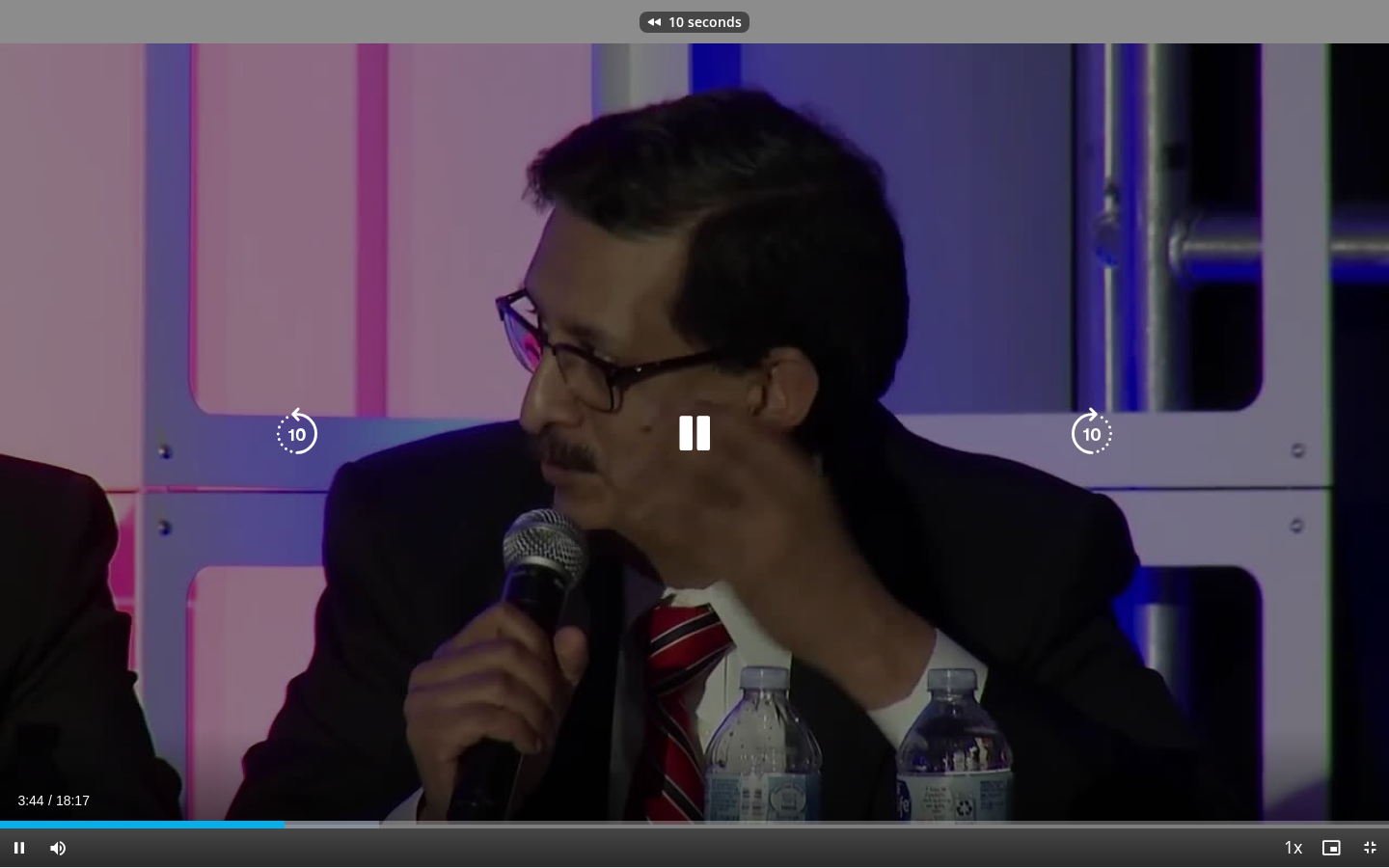 click at bounding box center [694, 434] 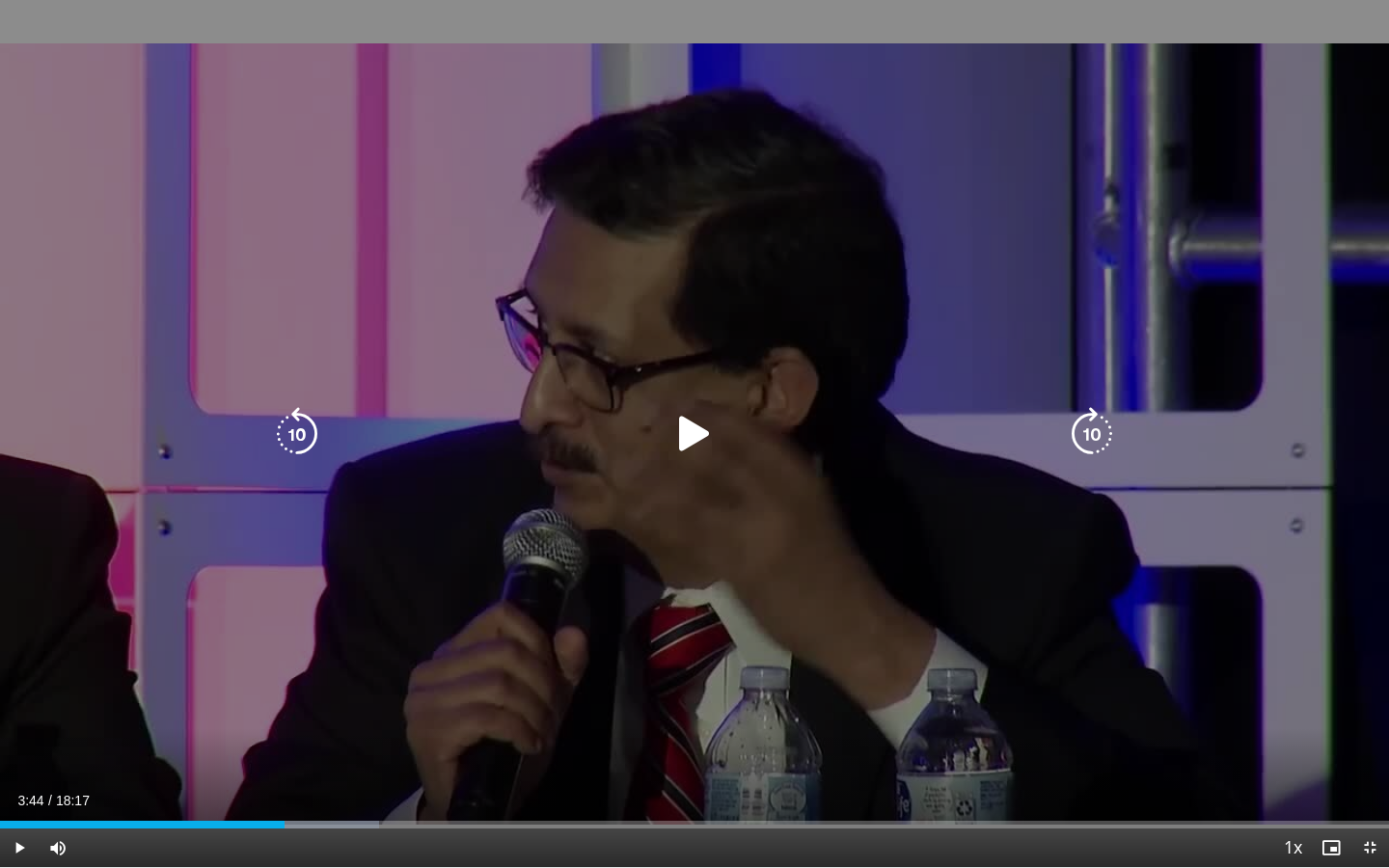 click at bounding box center (694, 434) 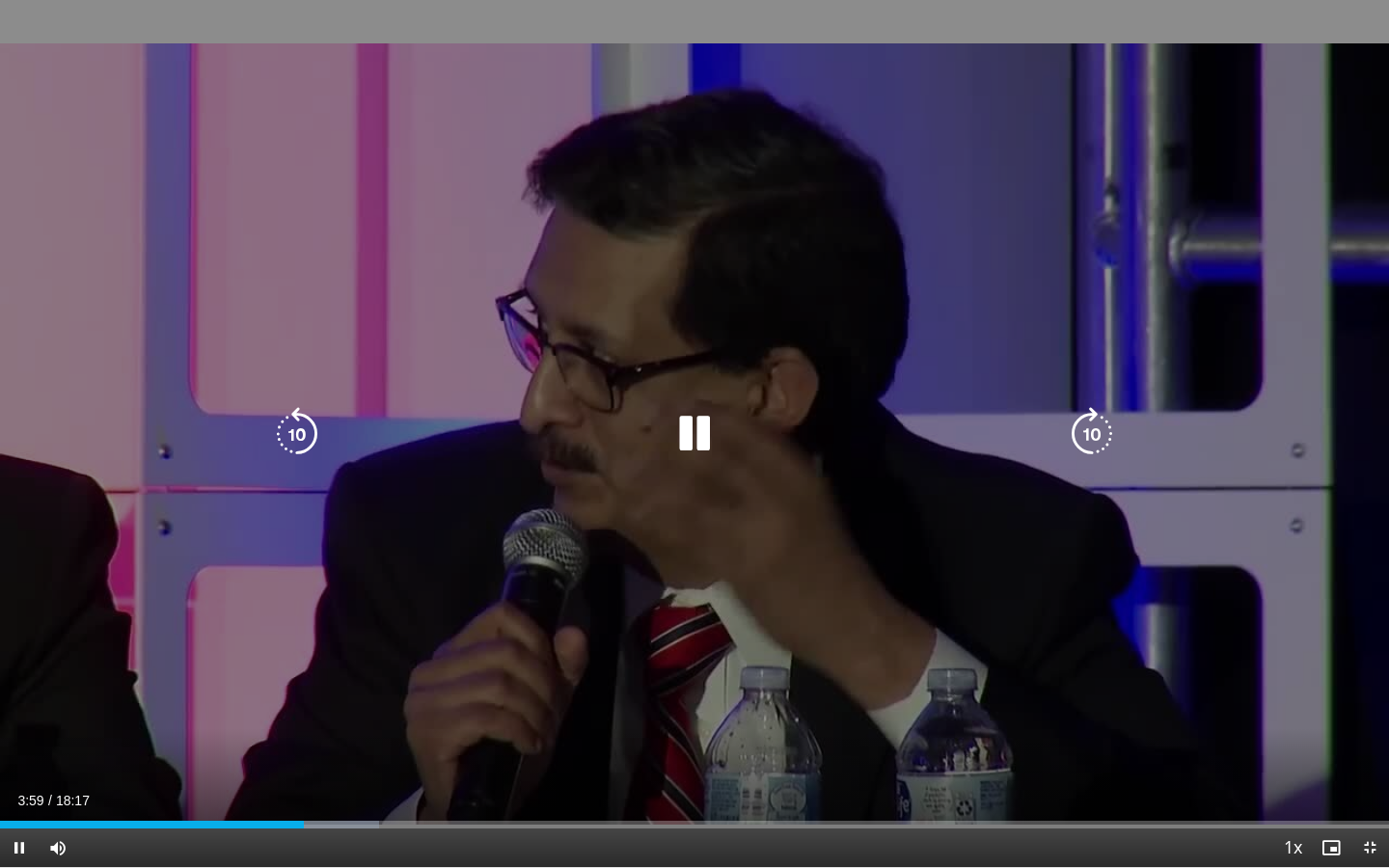 click at bounding box center [297, 434] 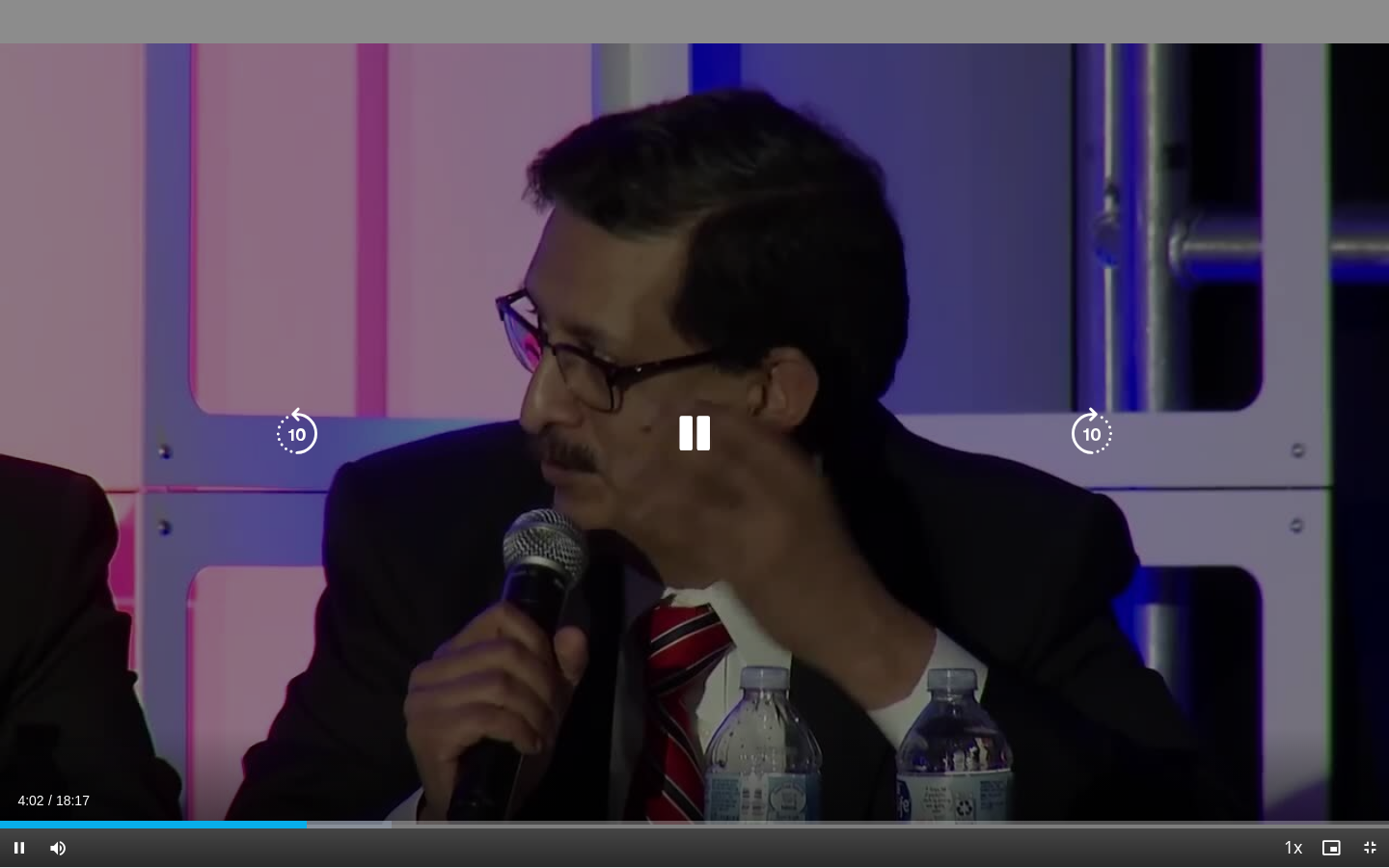 click at bounding box center [297, 434] 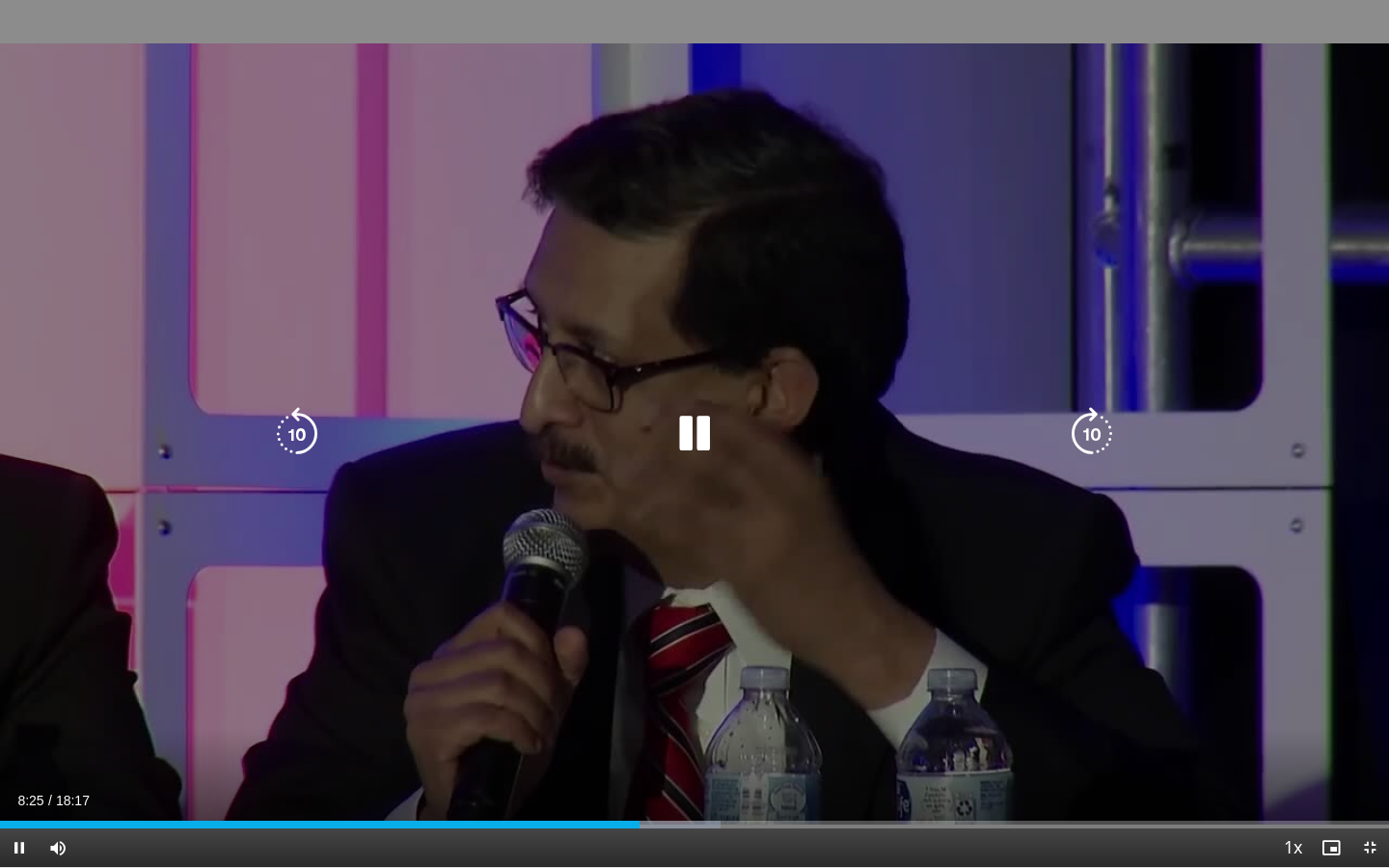click at bounding box center [694, 434] 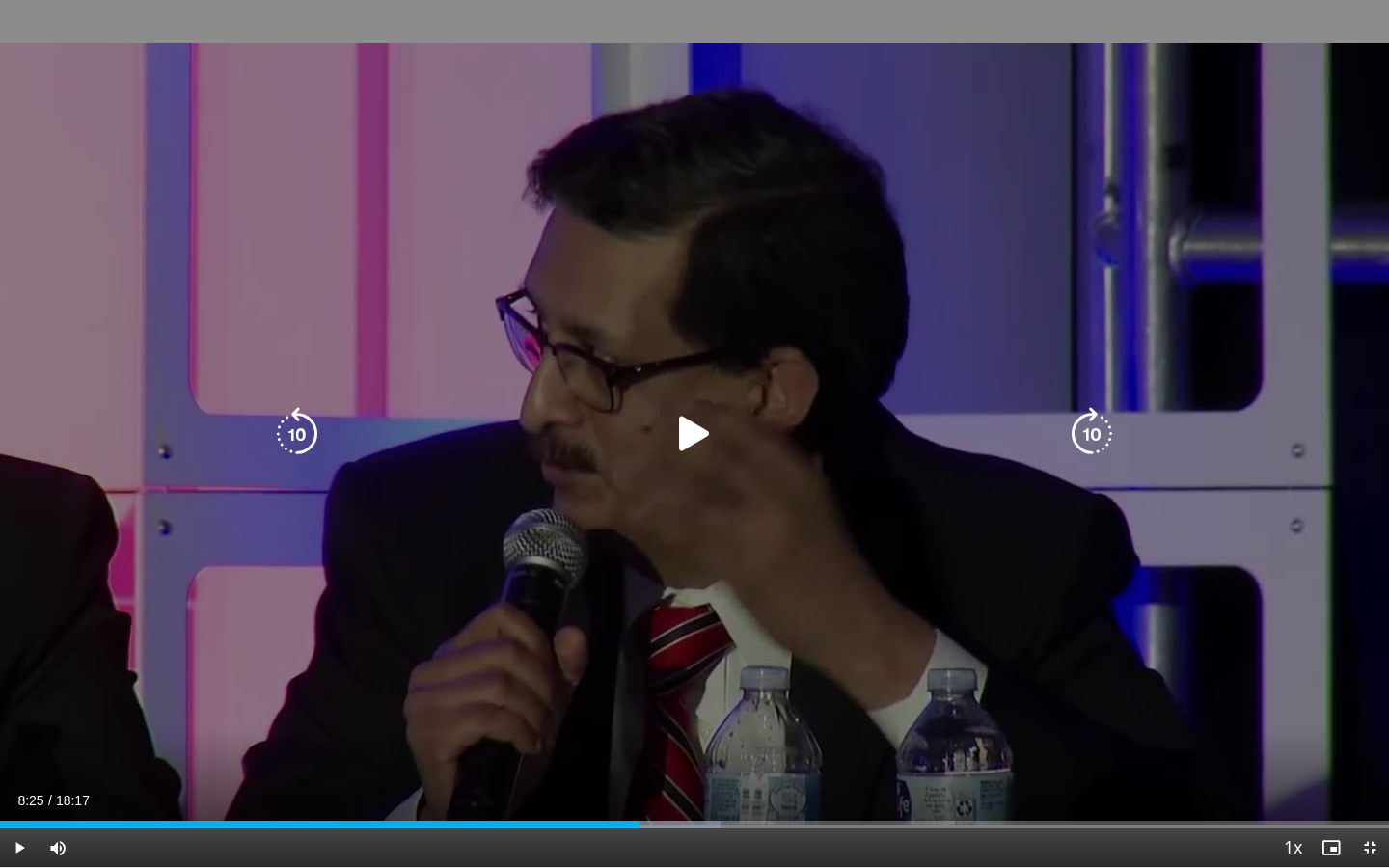 click at bounding box center [694, 434] 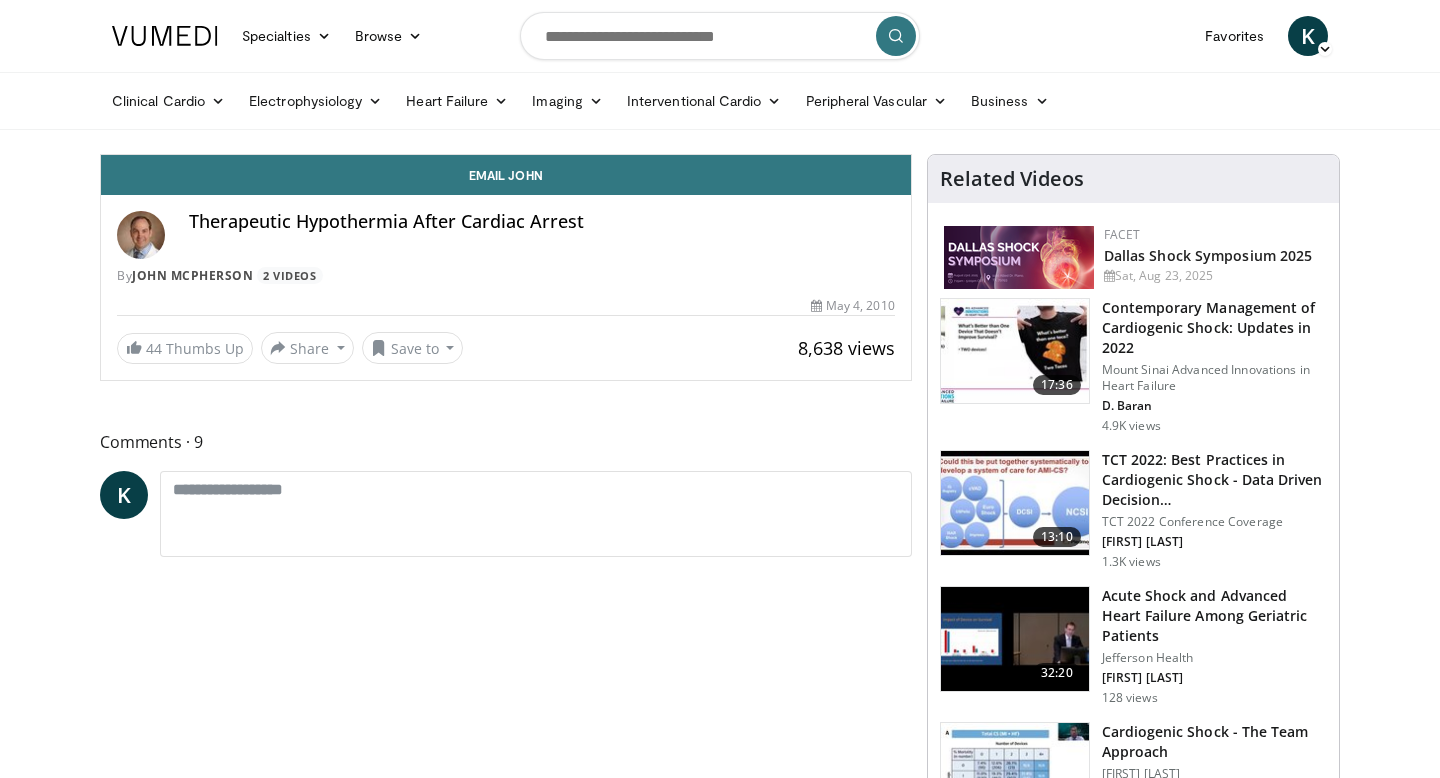 scroll, scrollTop: 0, scrollLeft: 0, axis: both 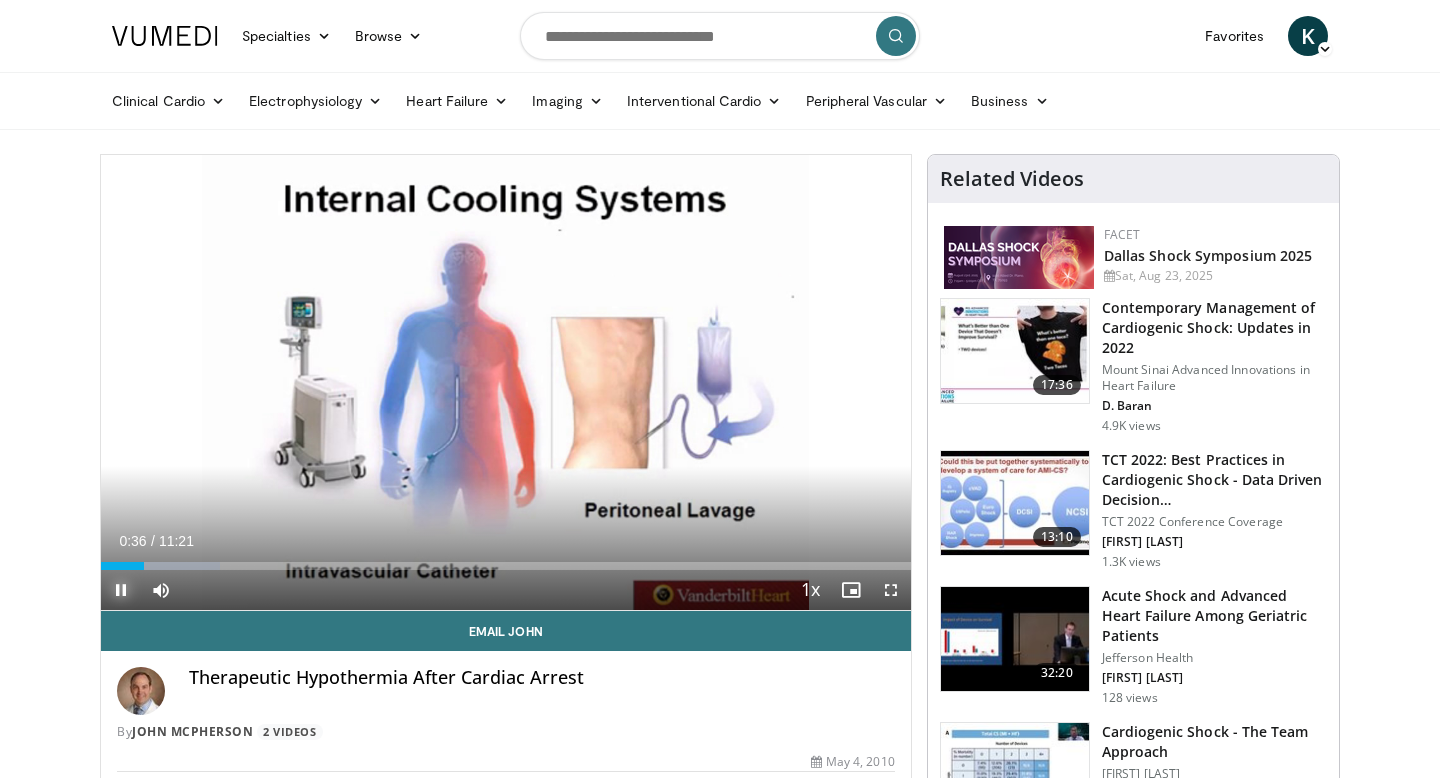 click at bounding box center (121, 590) 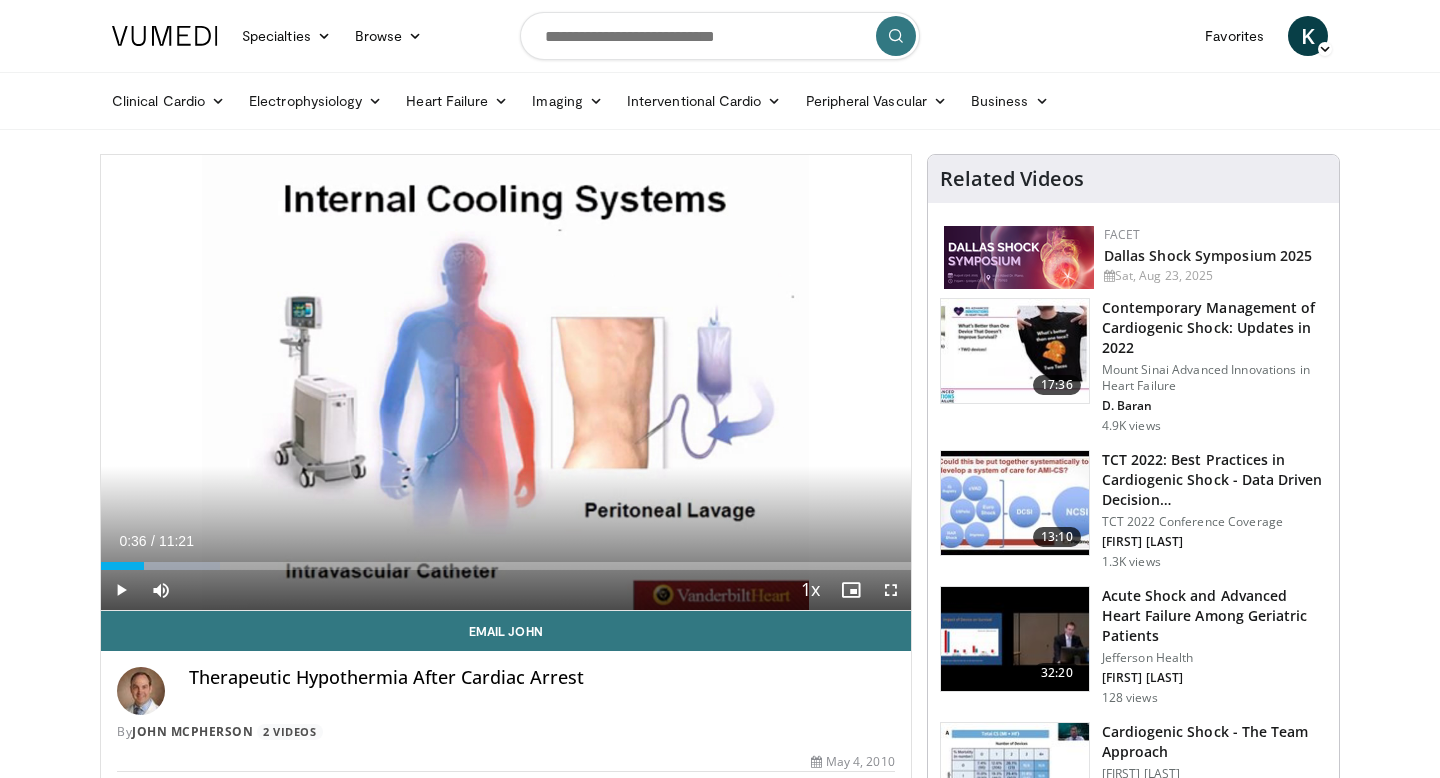 click at bounding box center [1019, 257] 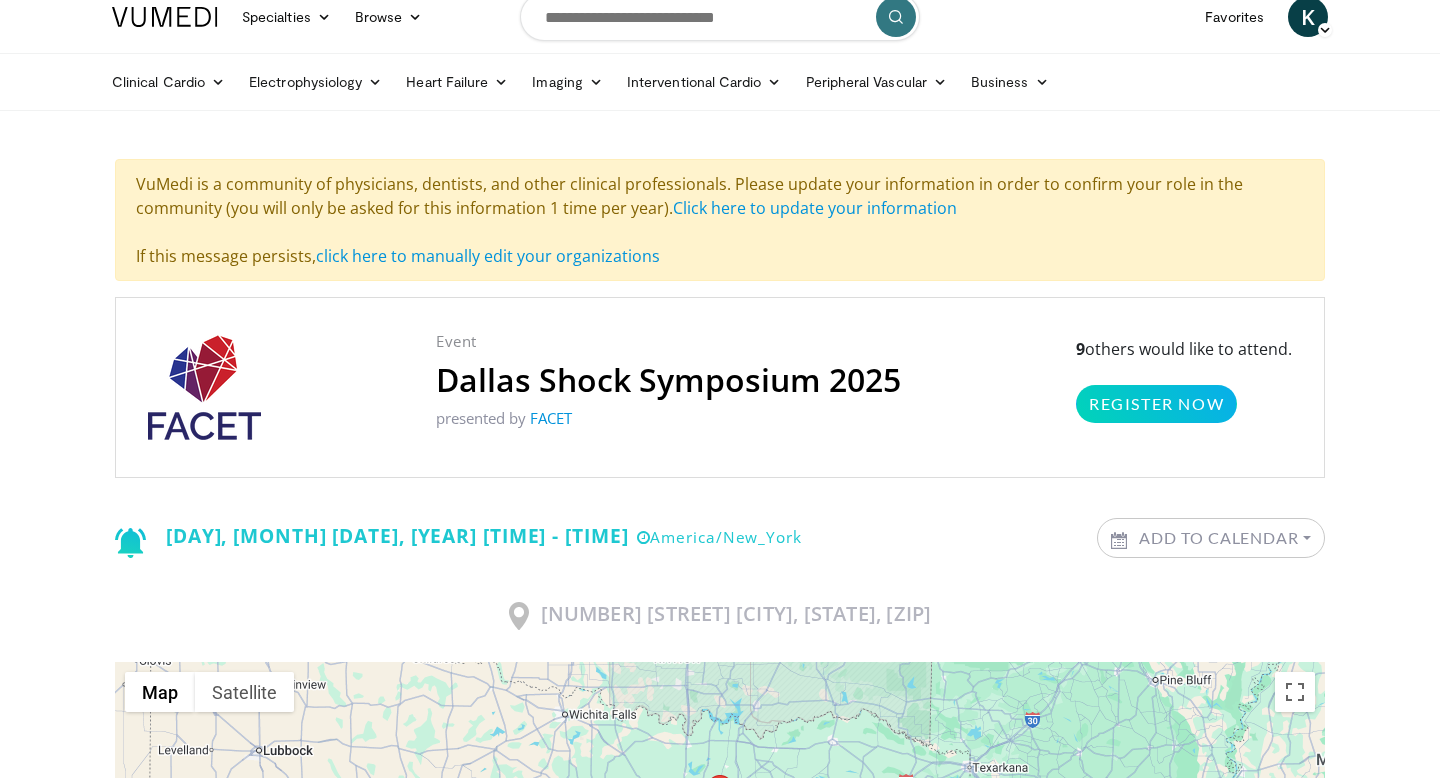 scroll, scrollTop: 131, scrollLeft: 0, axis: vertical 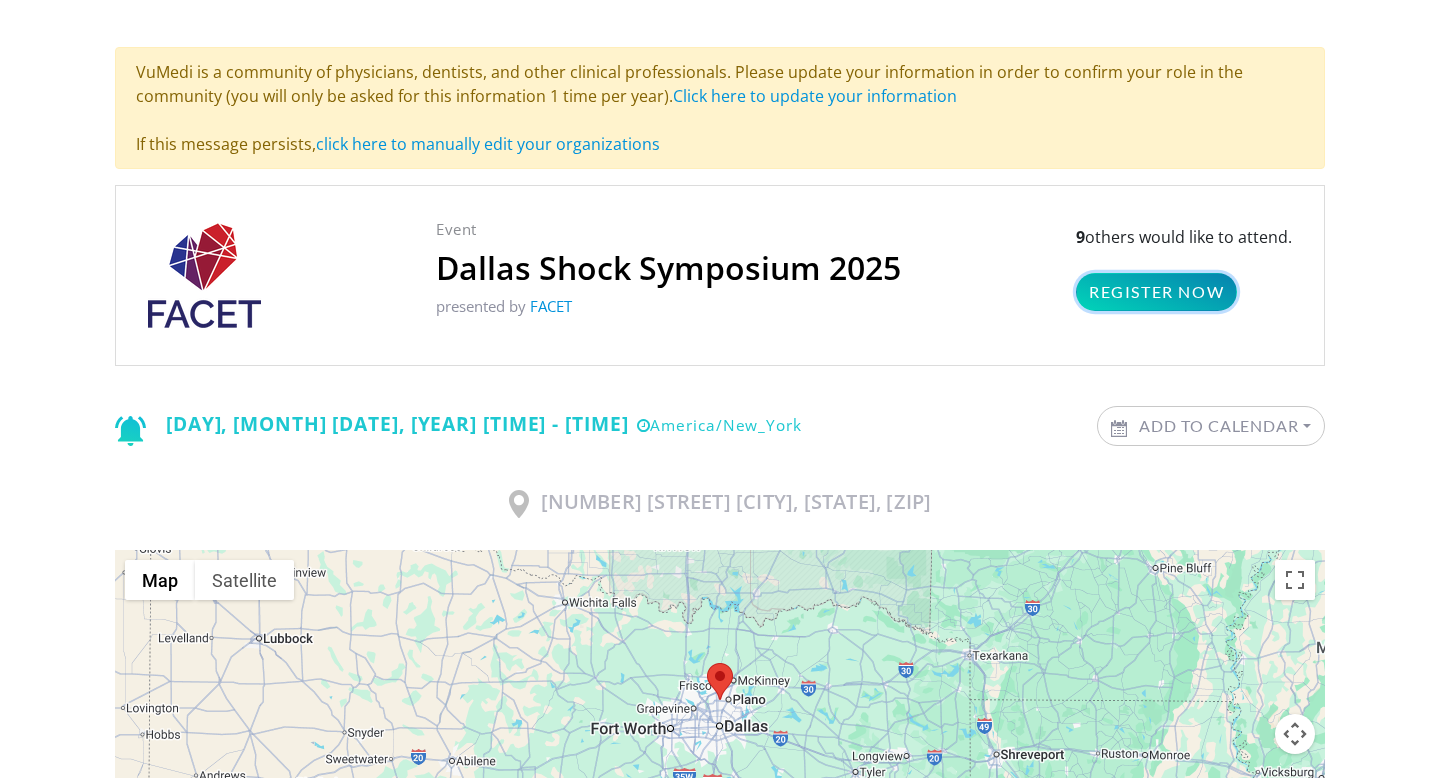 click on "Register Now" at bounding box center [1156, 292] 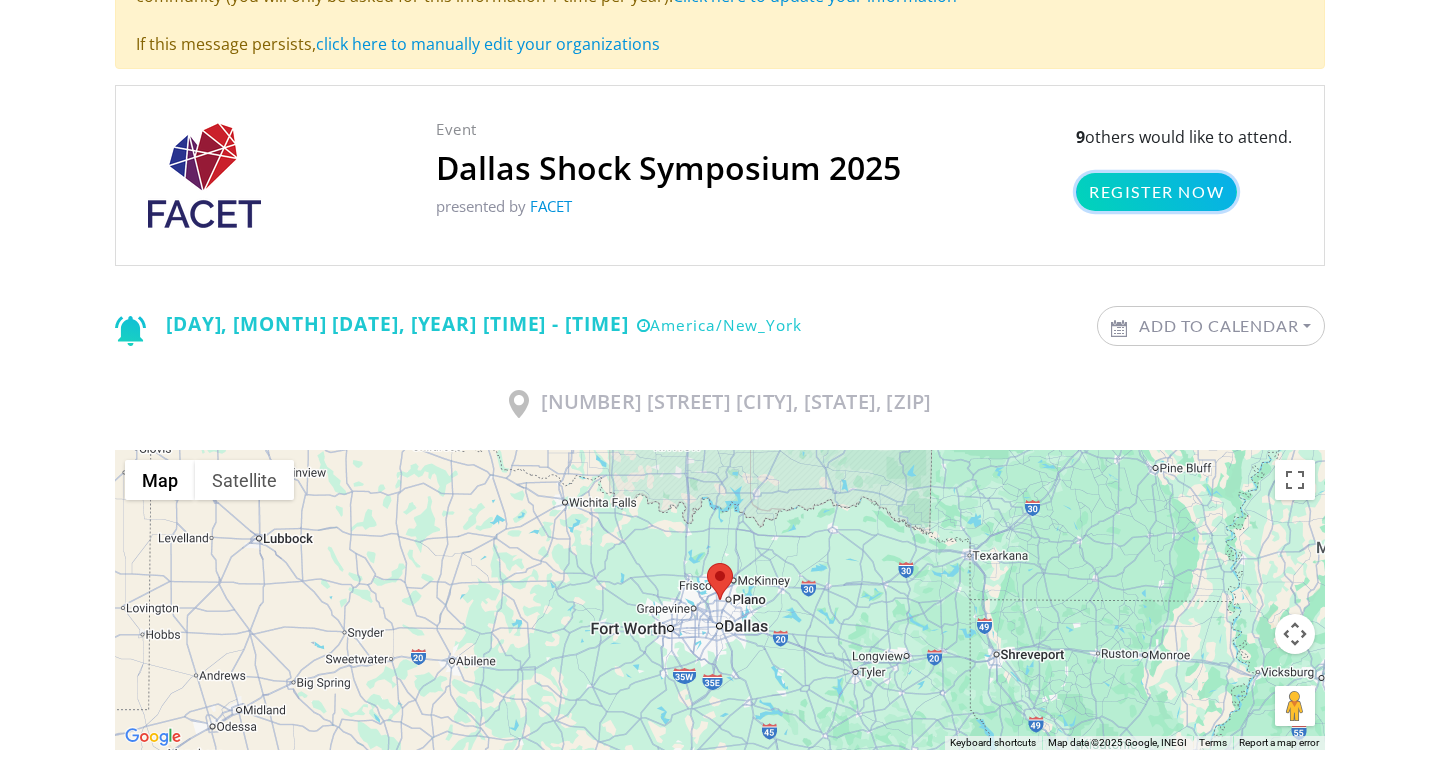 scroll, scrollTop: 273, scrollLeft: 0, axis: vertical 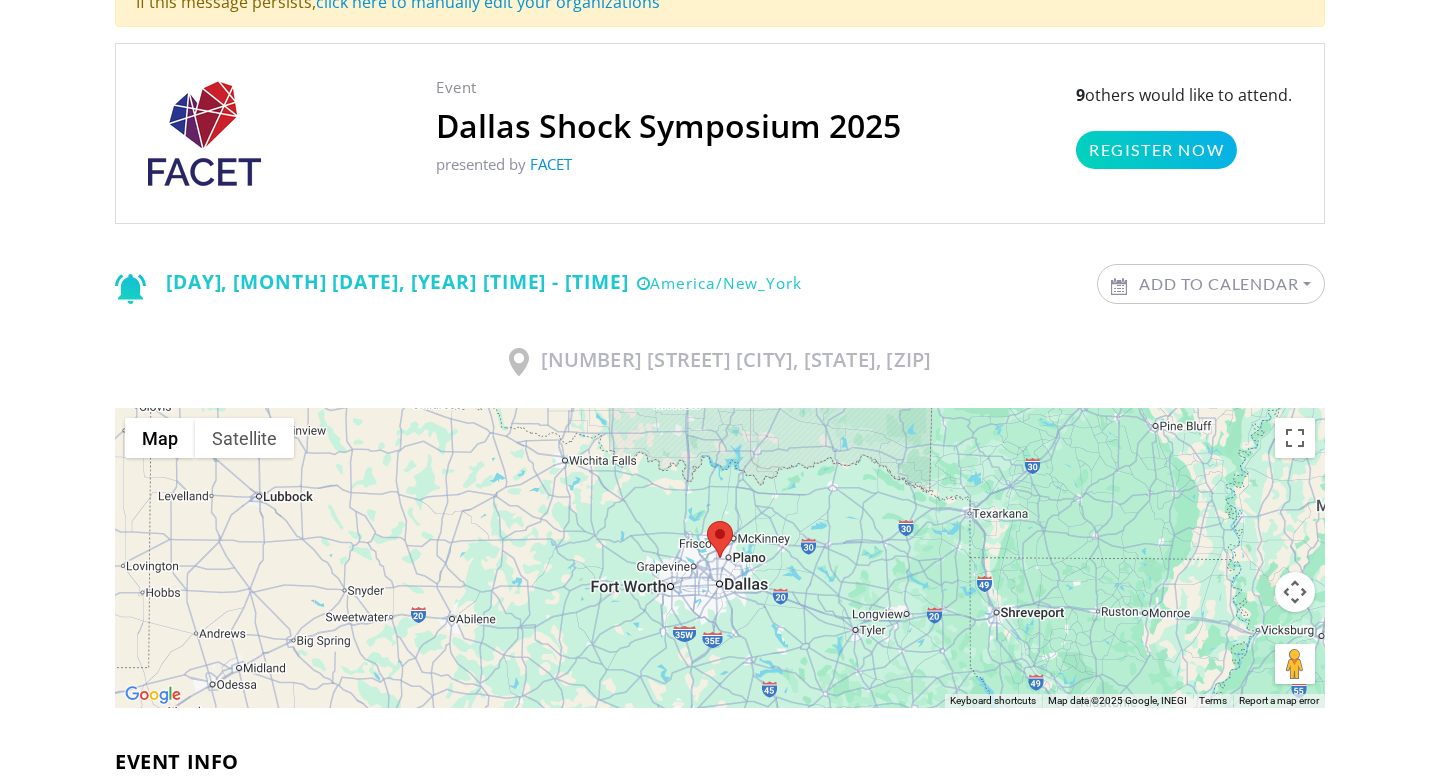 click on "Add to Calendar" at bounding box center [1211, 284] 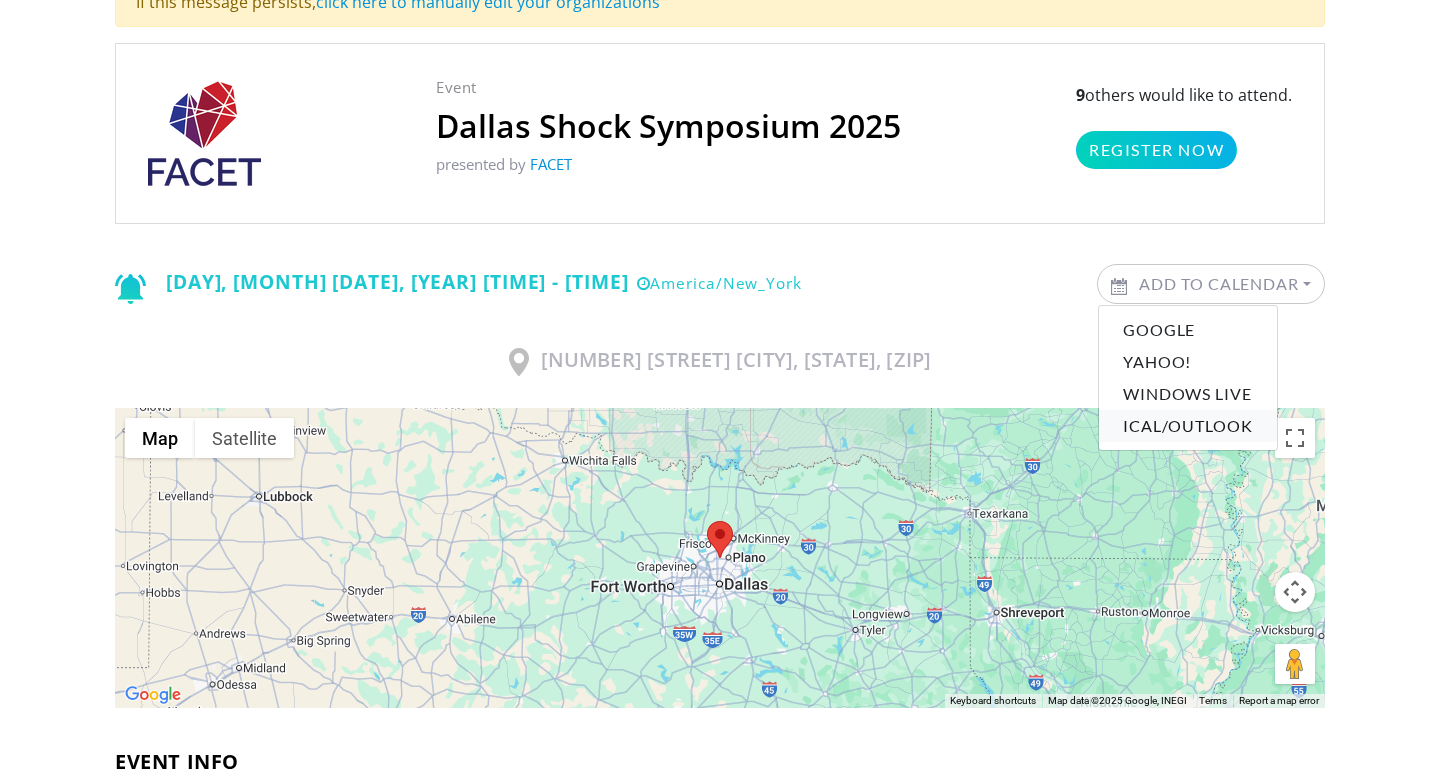 click on "iCal/Outlook" at bounding box center (1188, 426) 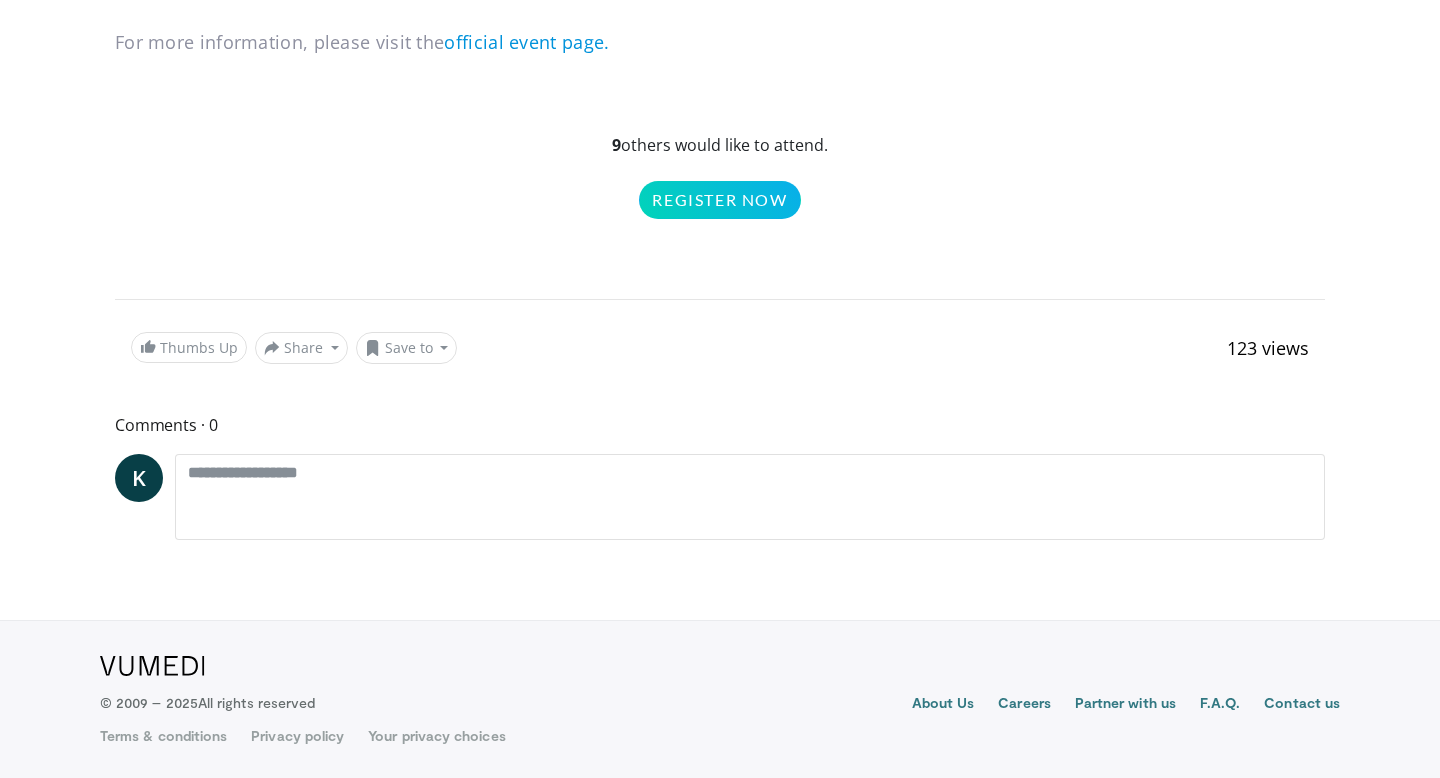 scroll, scrollTop: 0, scrollLeft: 0, axis: both 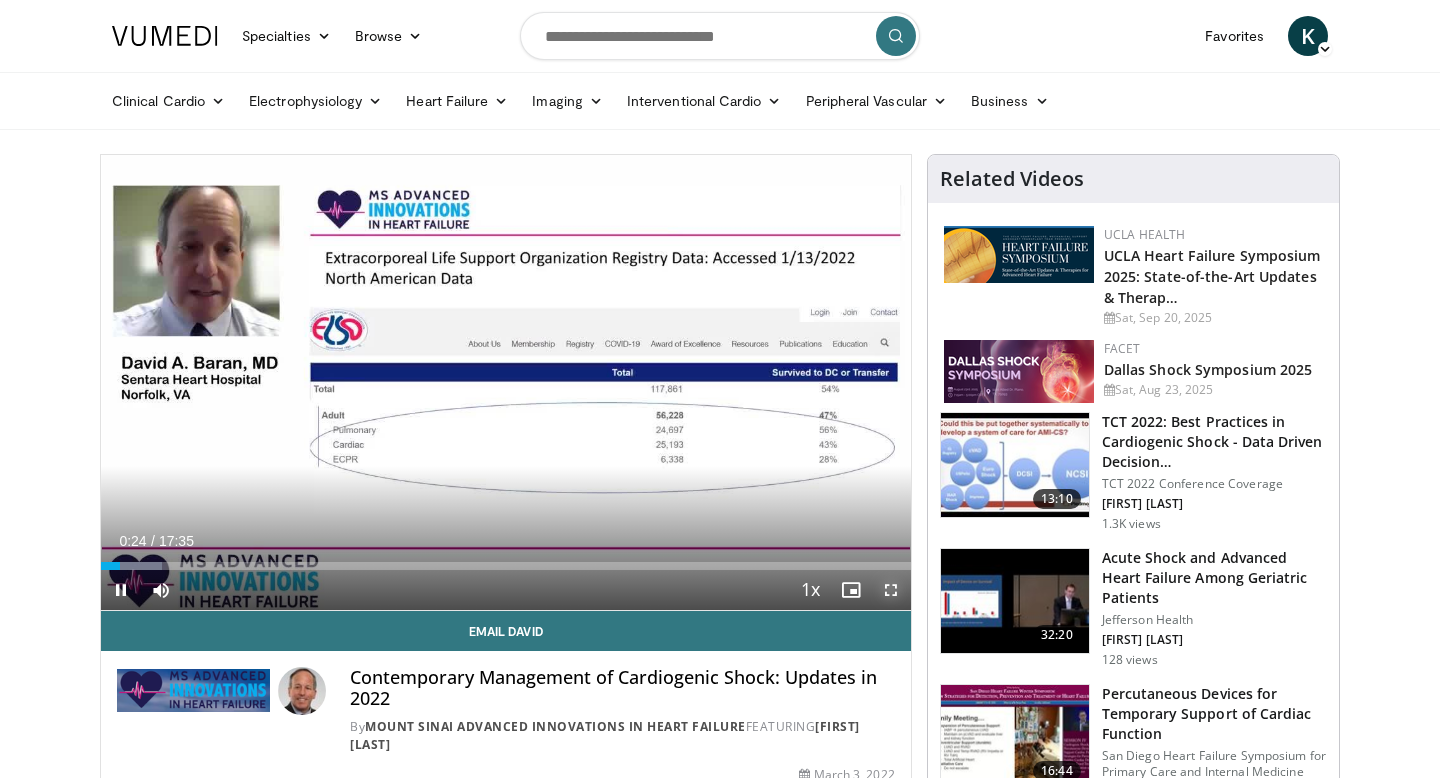 click at bounding box center [891, 590] 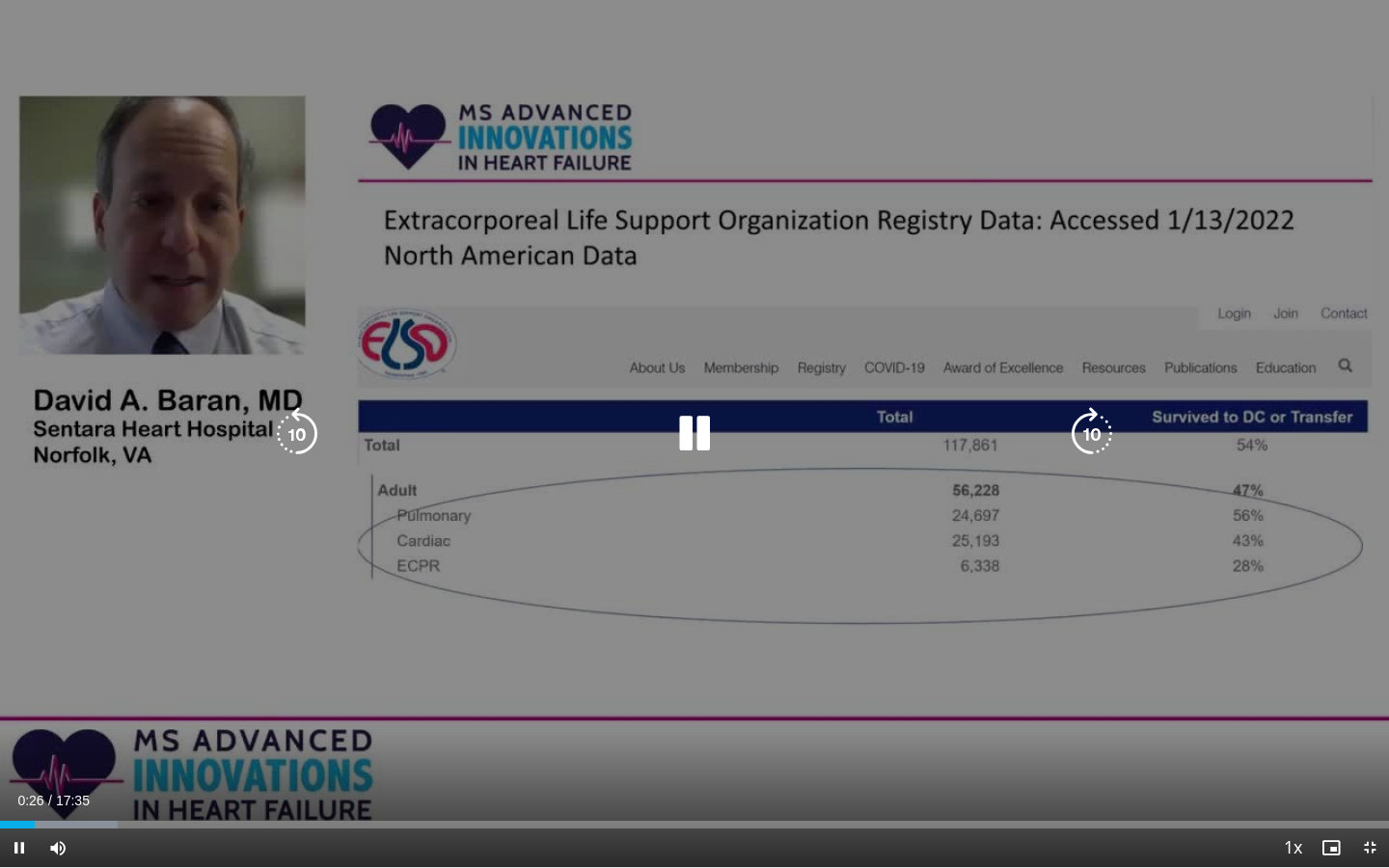 click at bounding box center [694, 434] 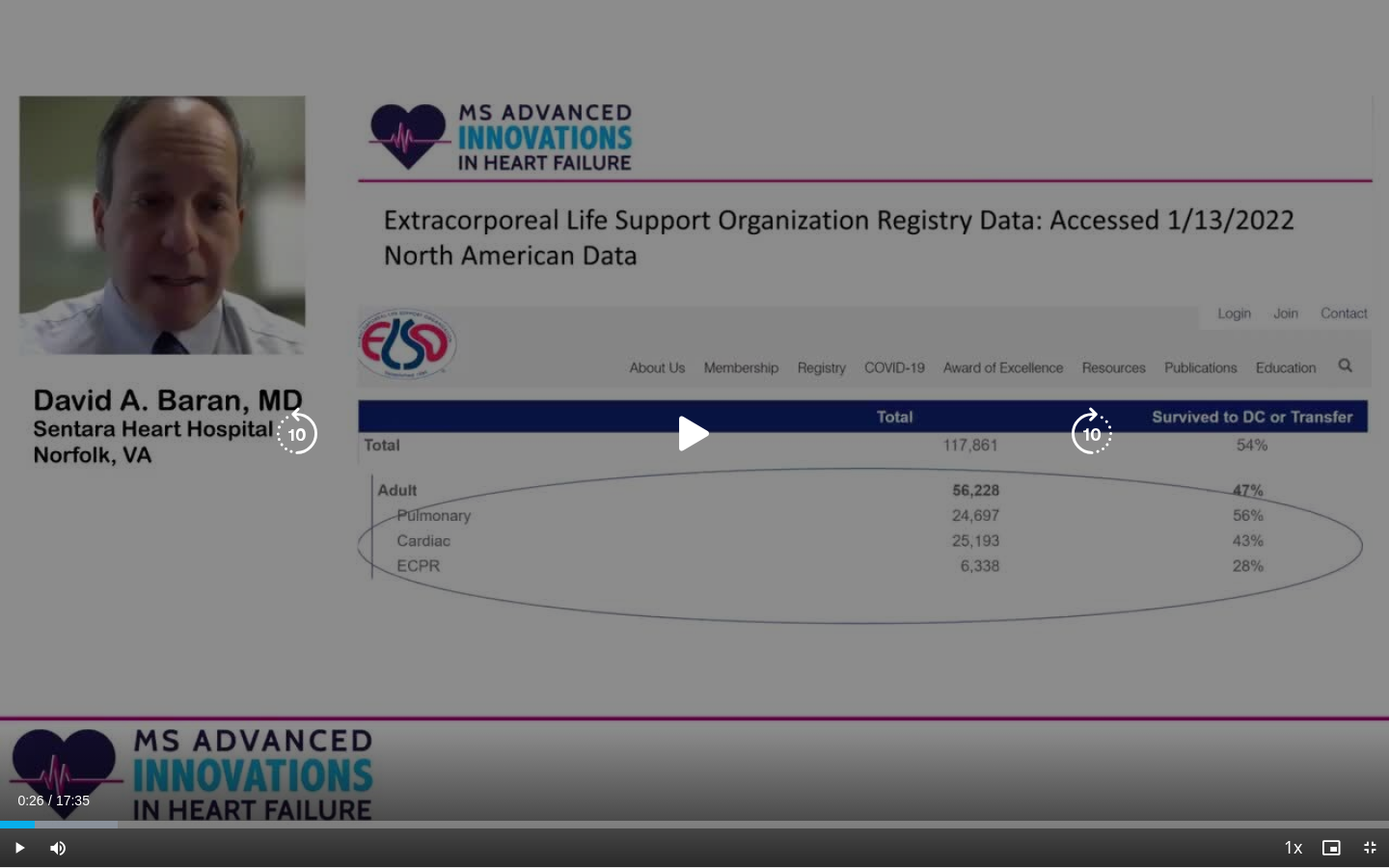 click at bounding box center (694, 434) 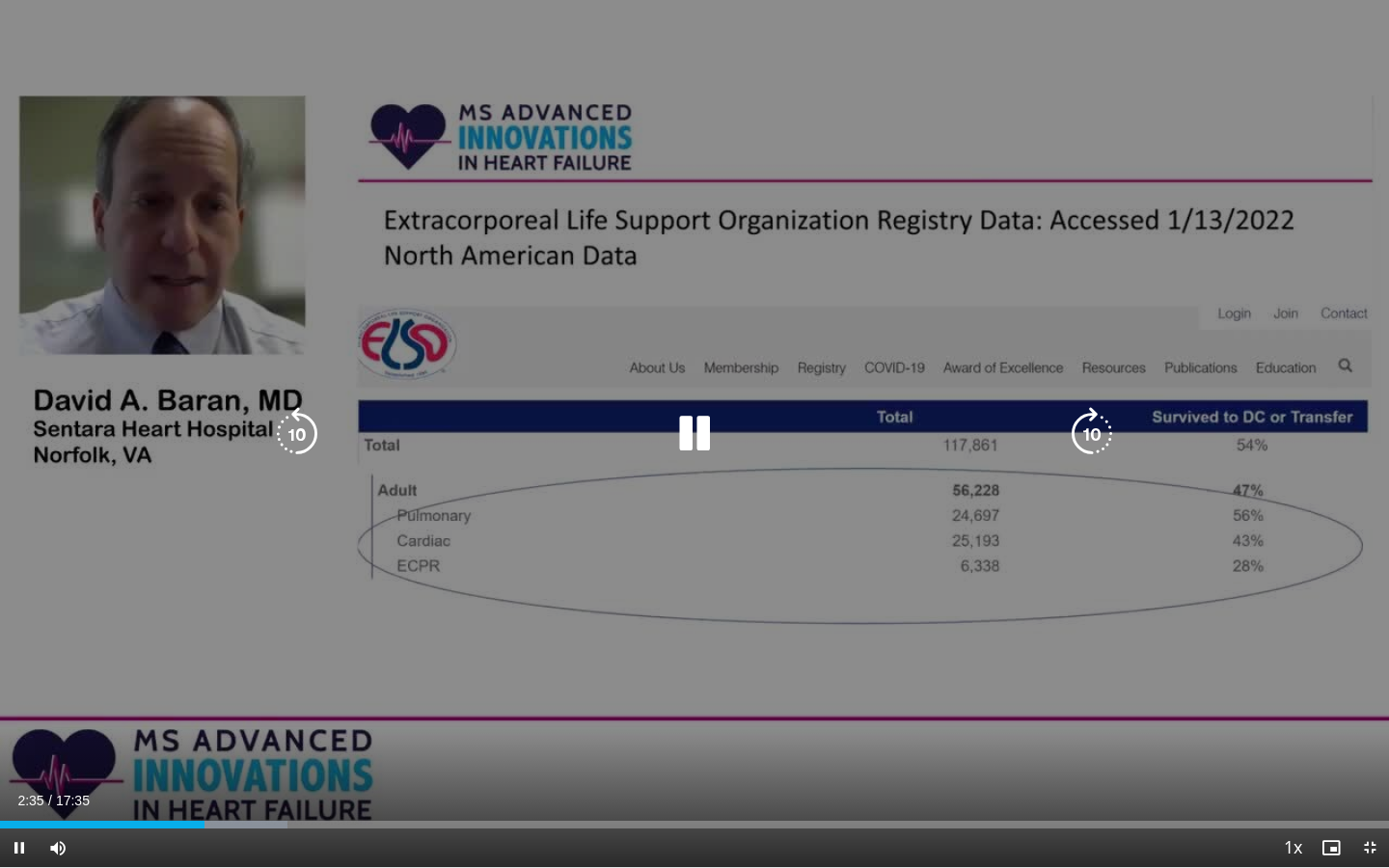 click at bounding box center [297, 434] 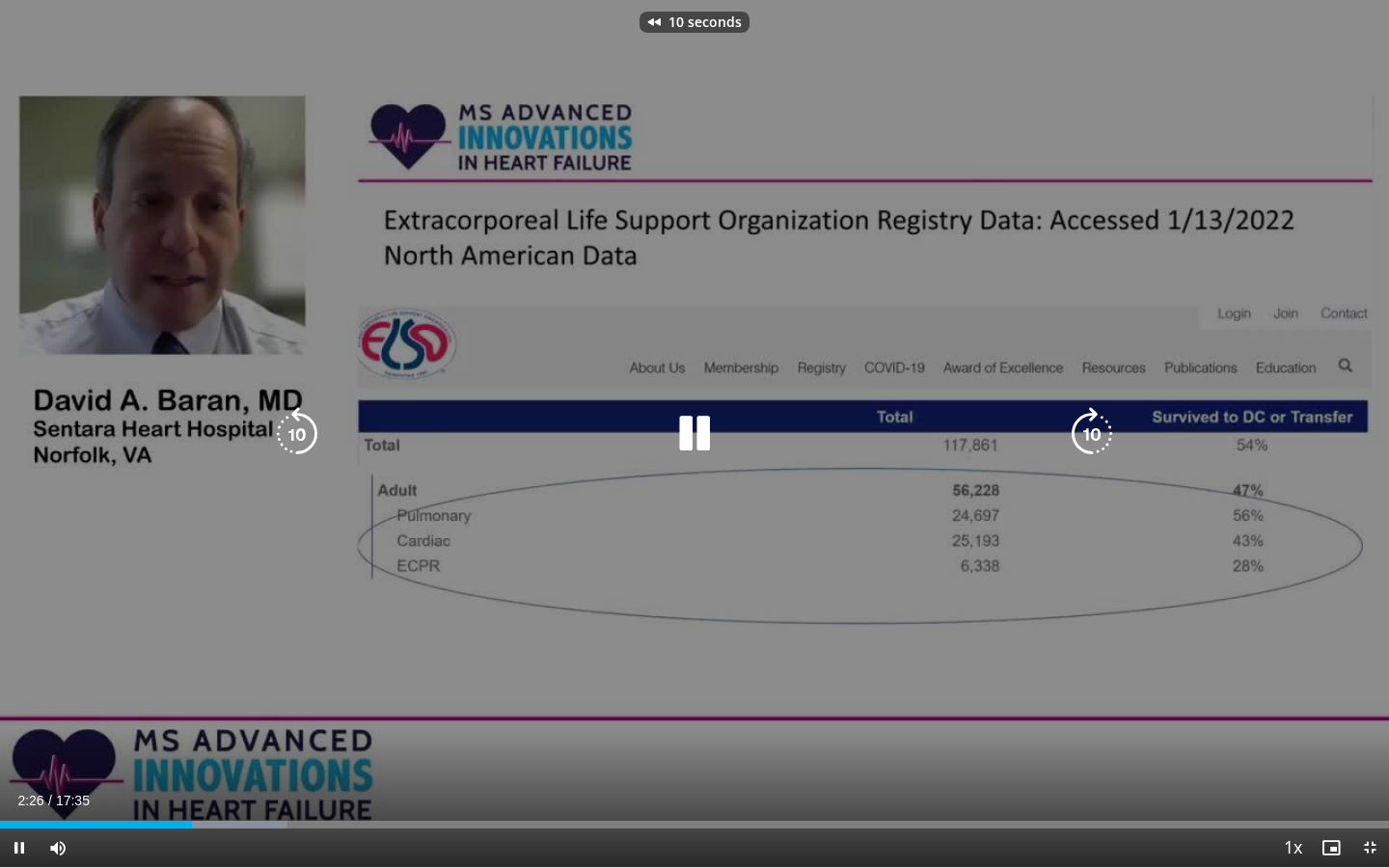 click at bounding box center [297, 434] 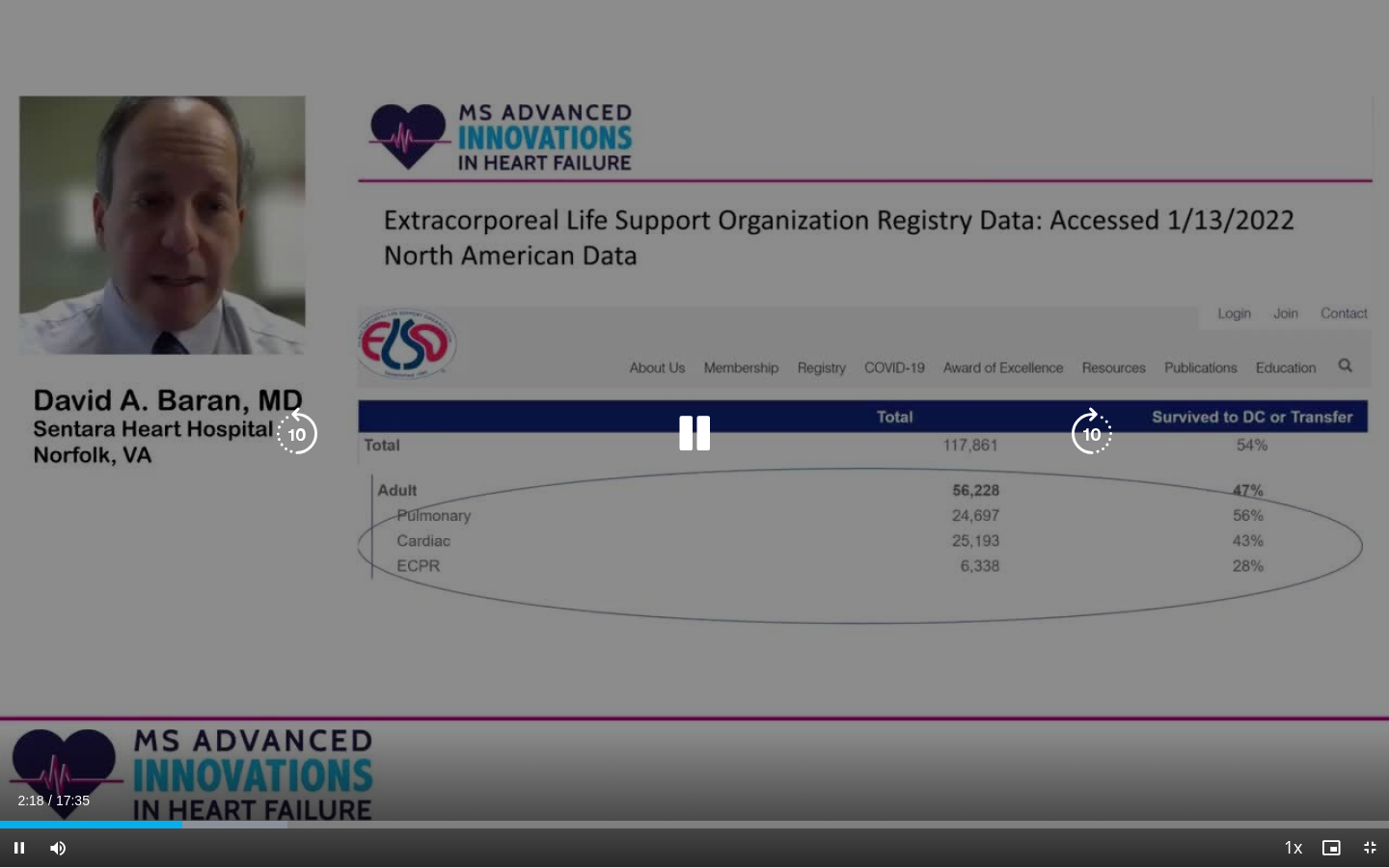 click at bounding box center [297, 434] 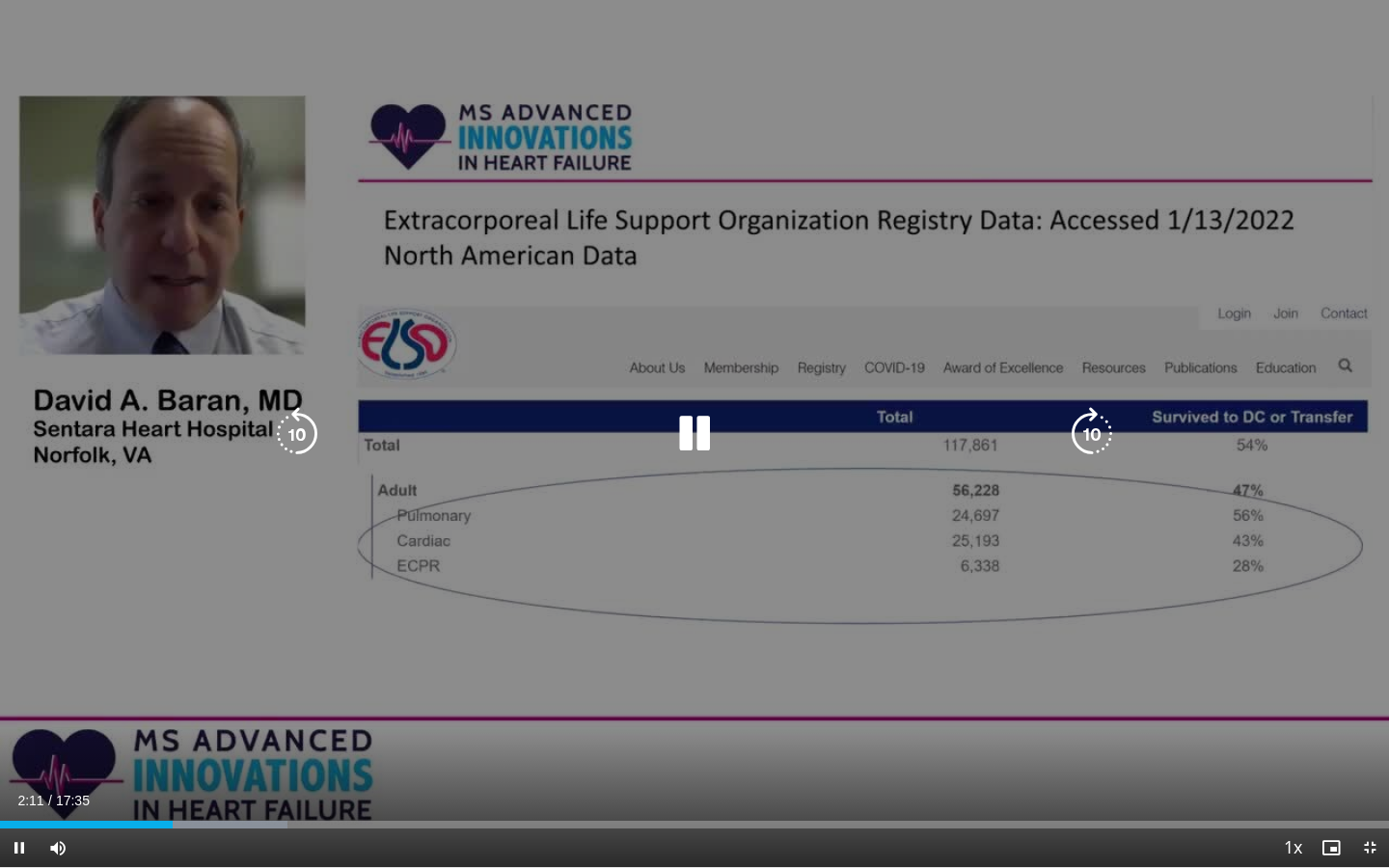 click at bounding box center (297, 434) 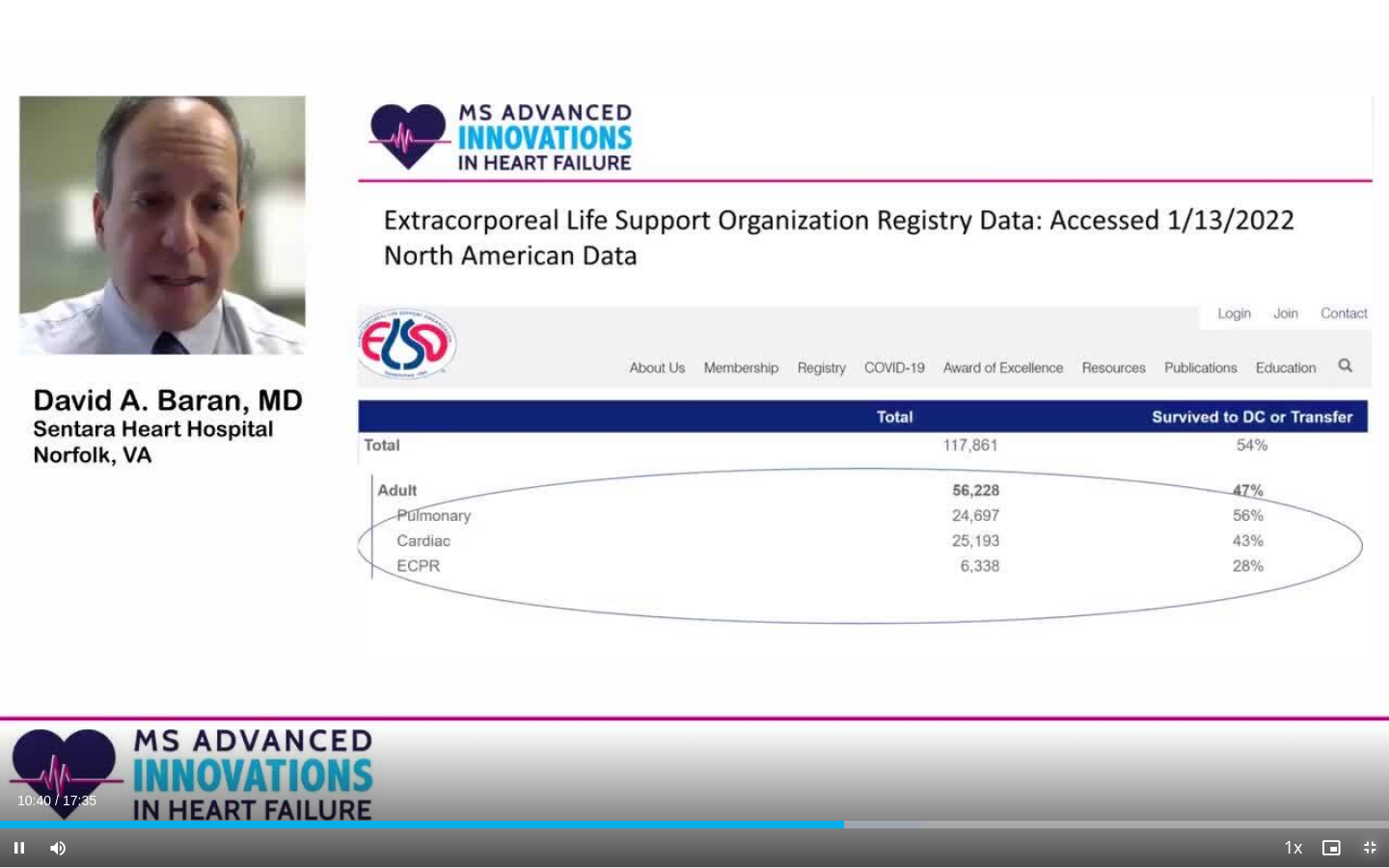 click at bounding box center [1370, 848] 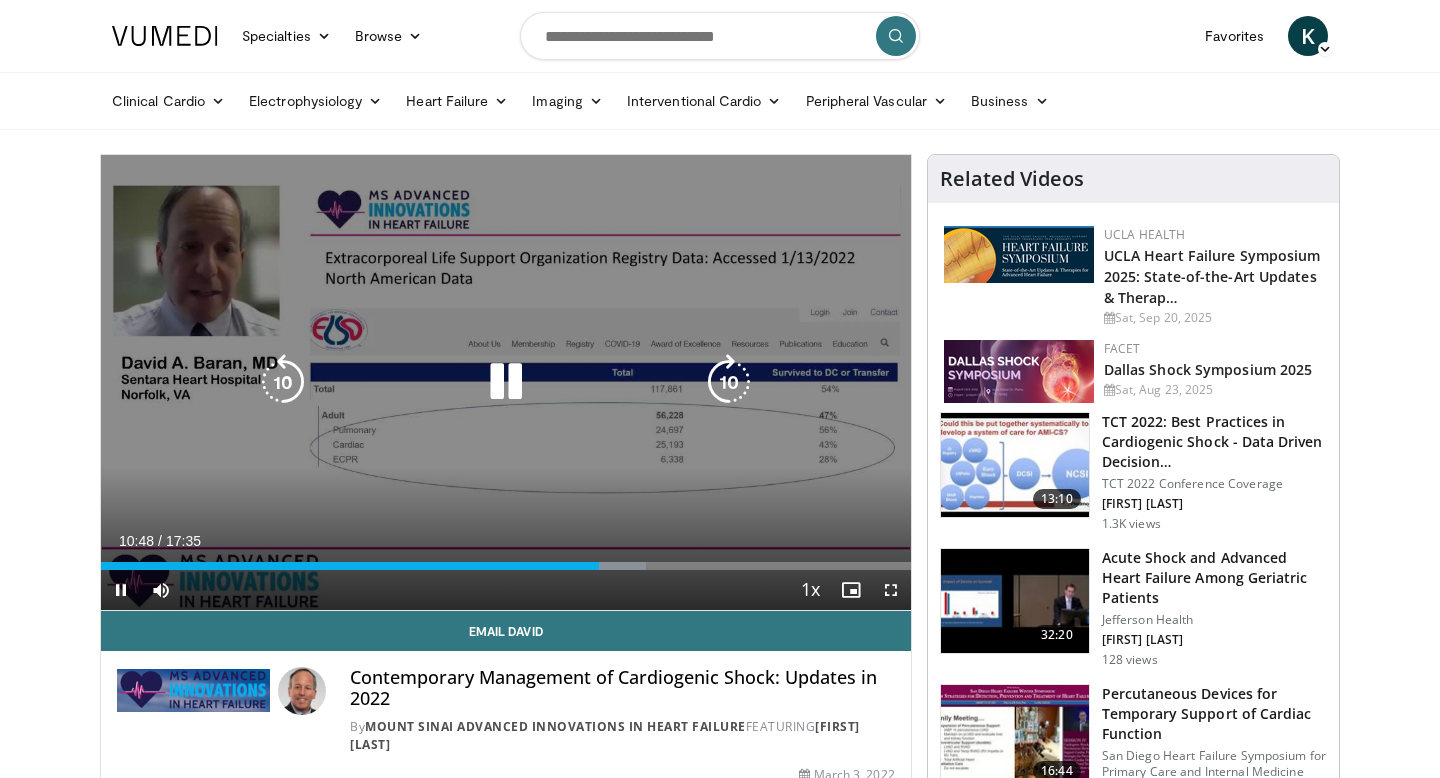 click at bounding box center (506, 382) 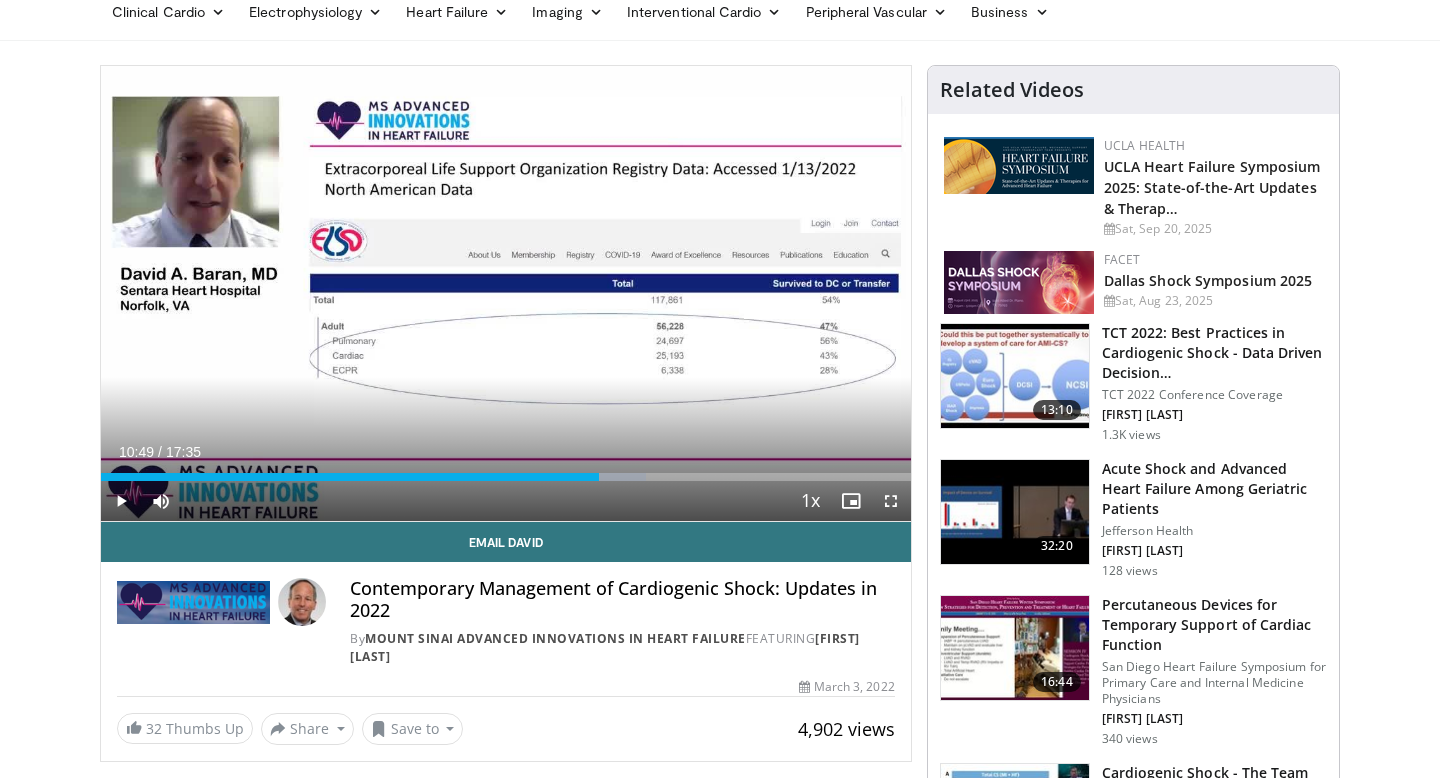 scroll, scrollTop: 0, scrollLeft: 0, axis: both 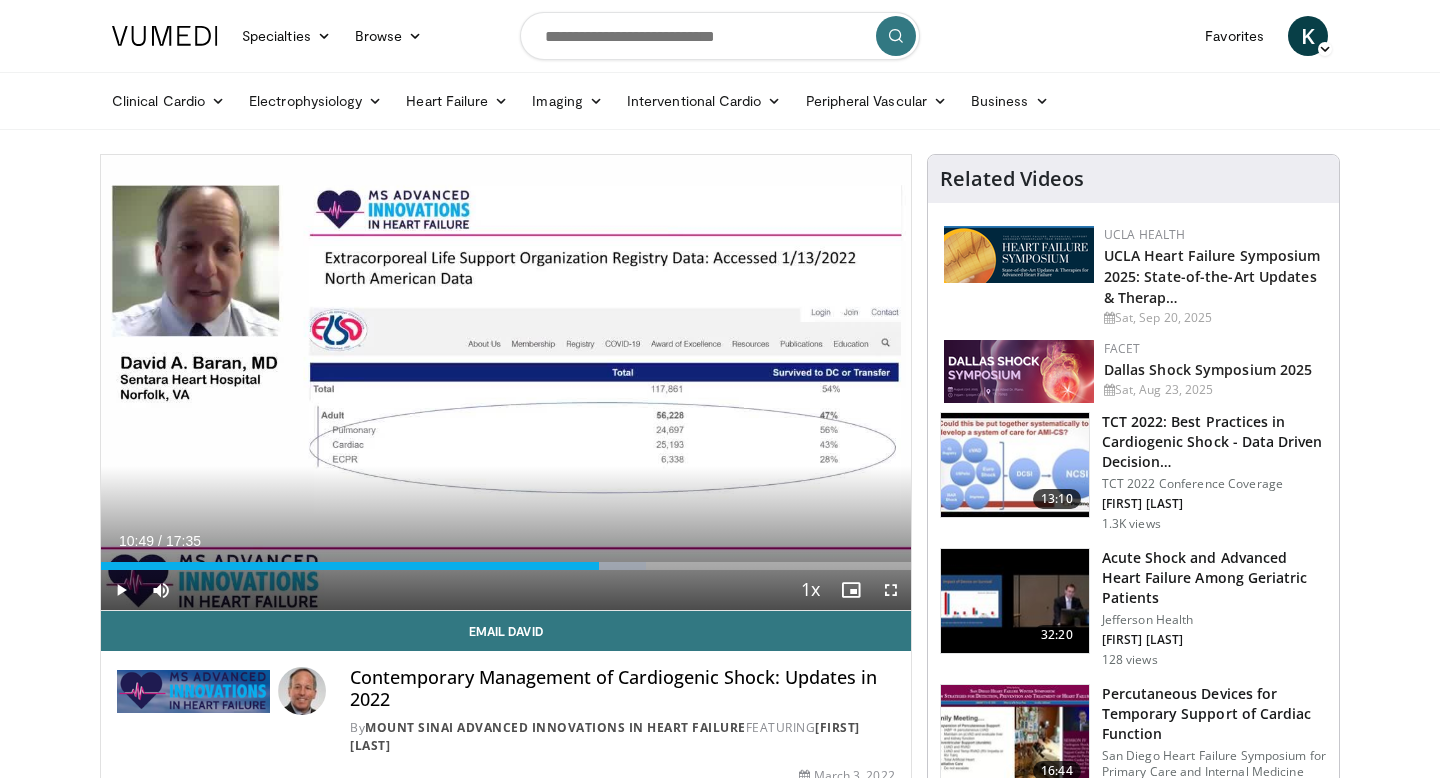 click at bounding box center (1019, 254) 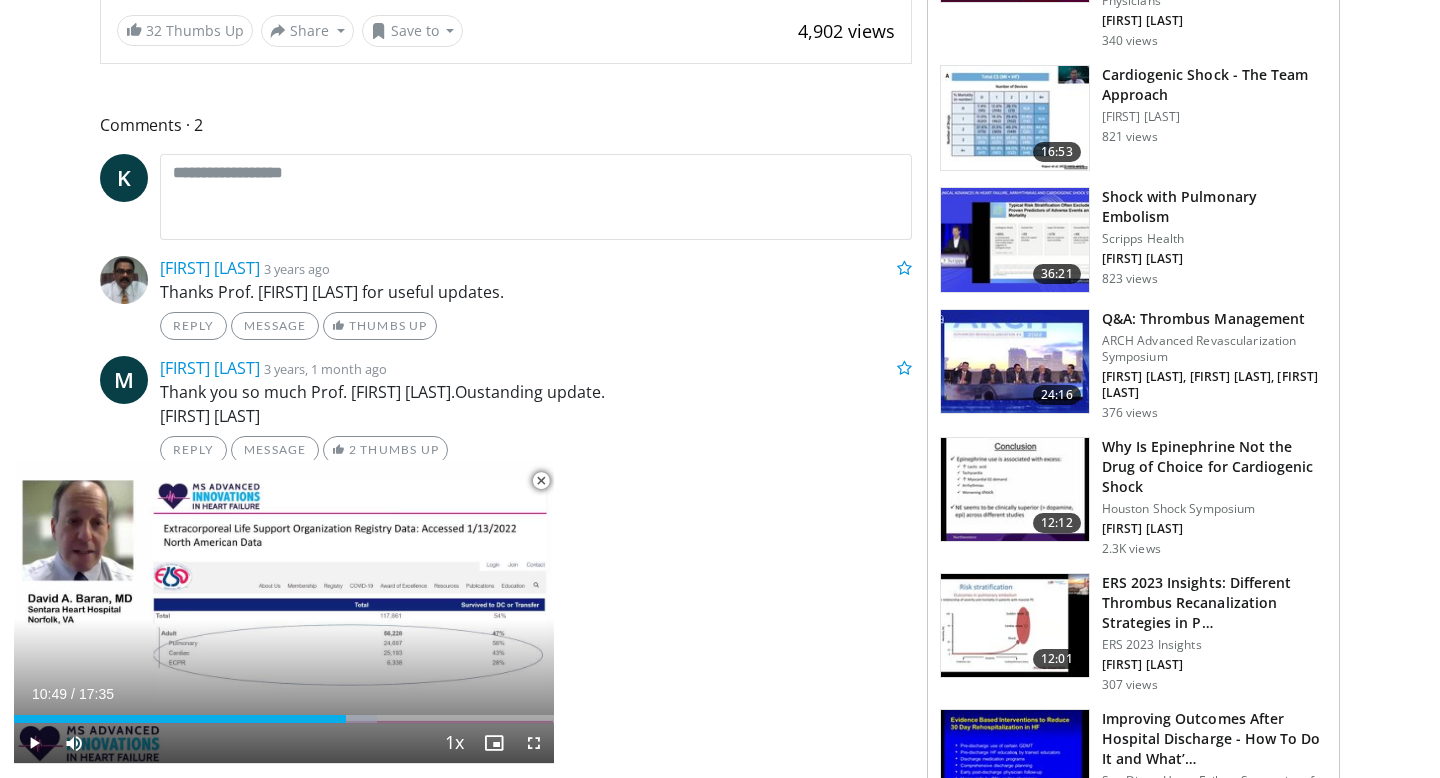 scroll, scrollTop: 799, scrollLeft: 0, axis: vertical 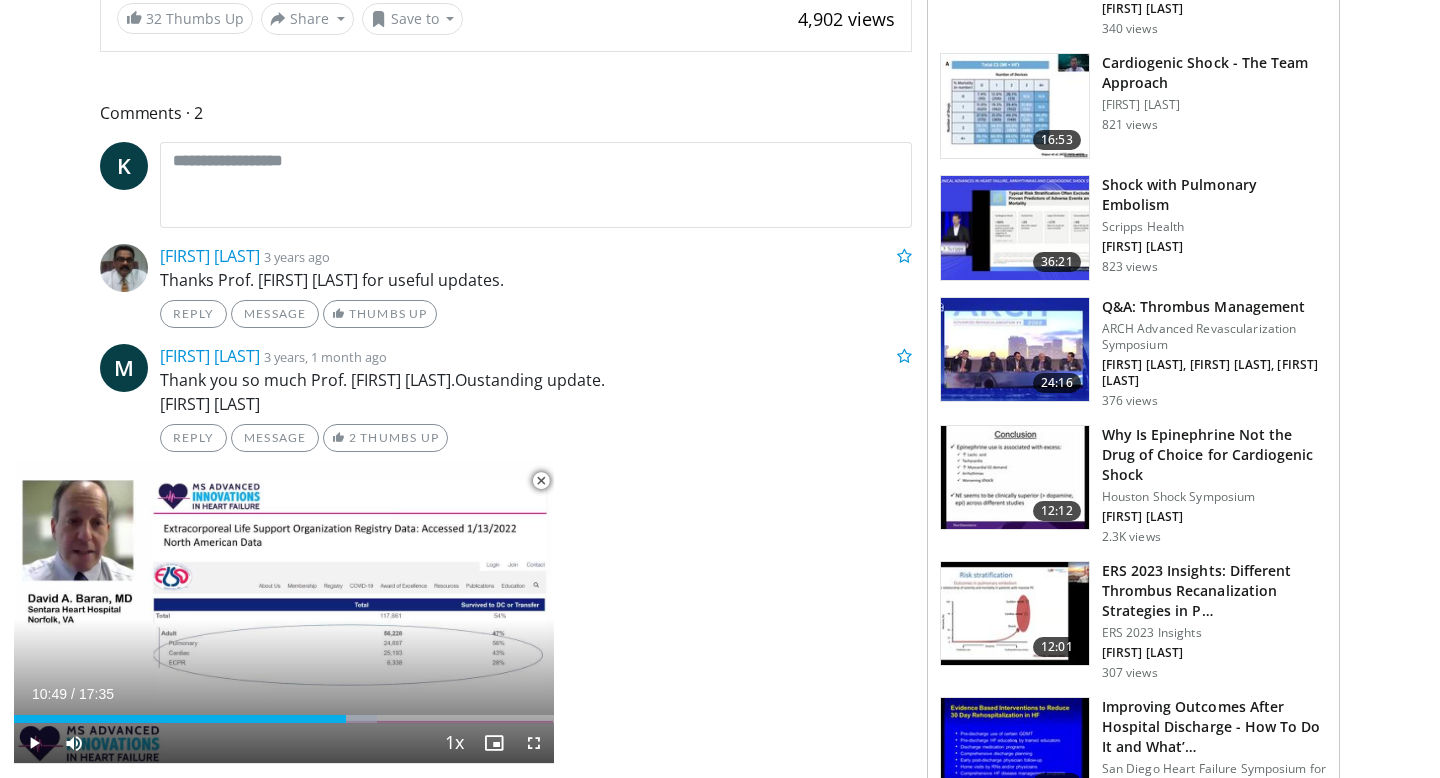 click at bounding box center (541, 481) 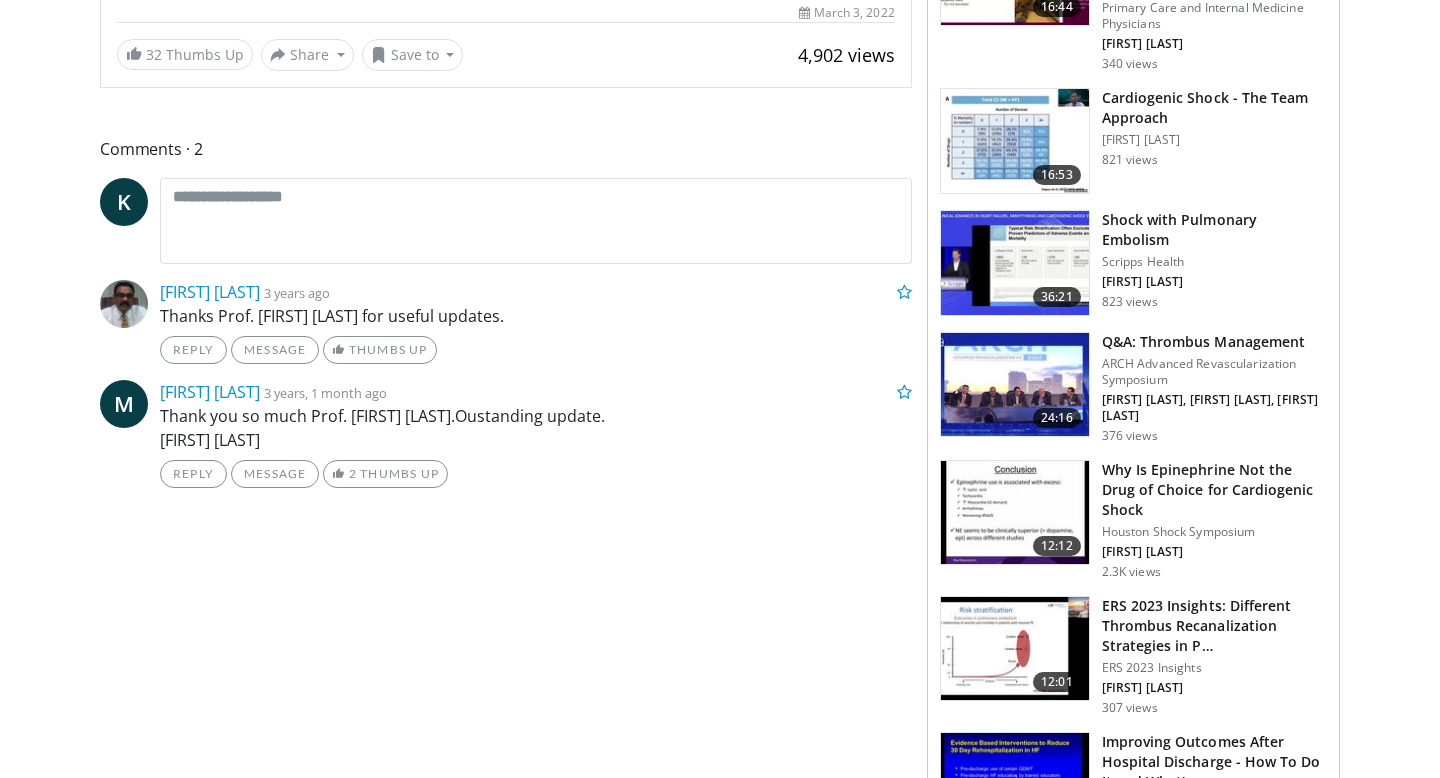 scroll, scrollTop: 767, scrollLeft: 0, axis: vertical 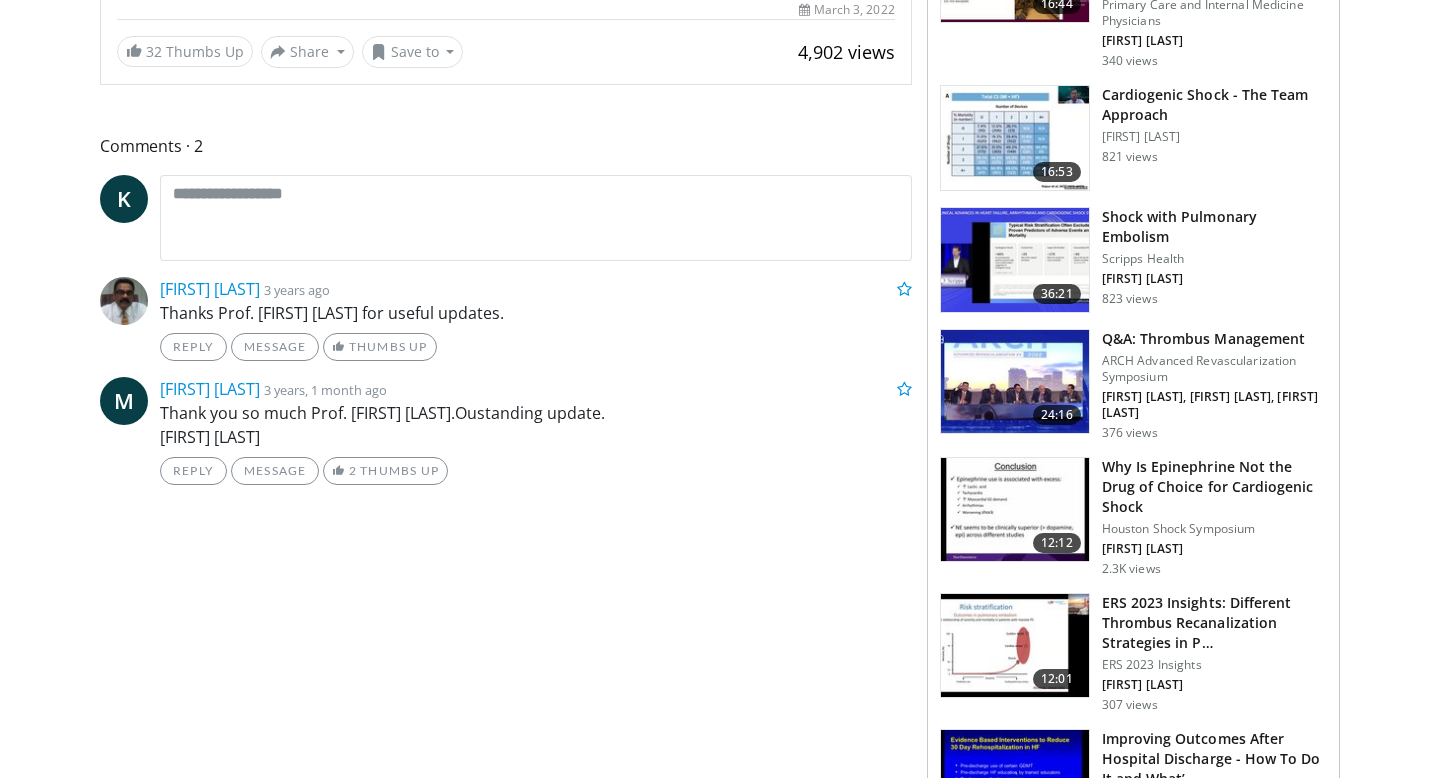 click at bounding box center (1015, 510) 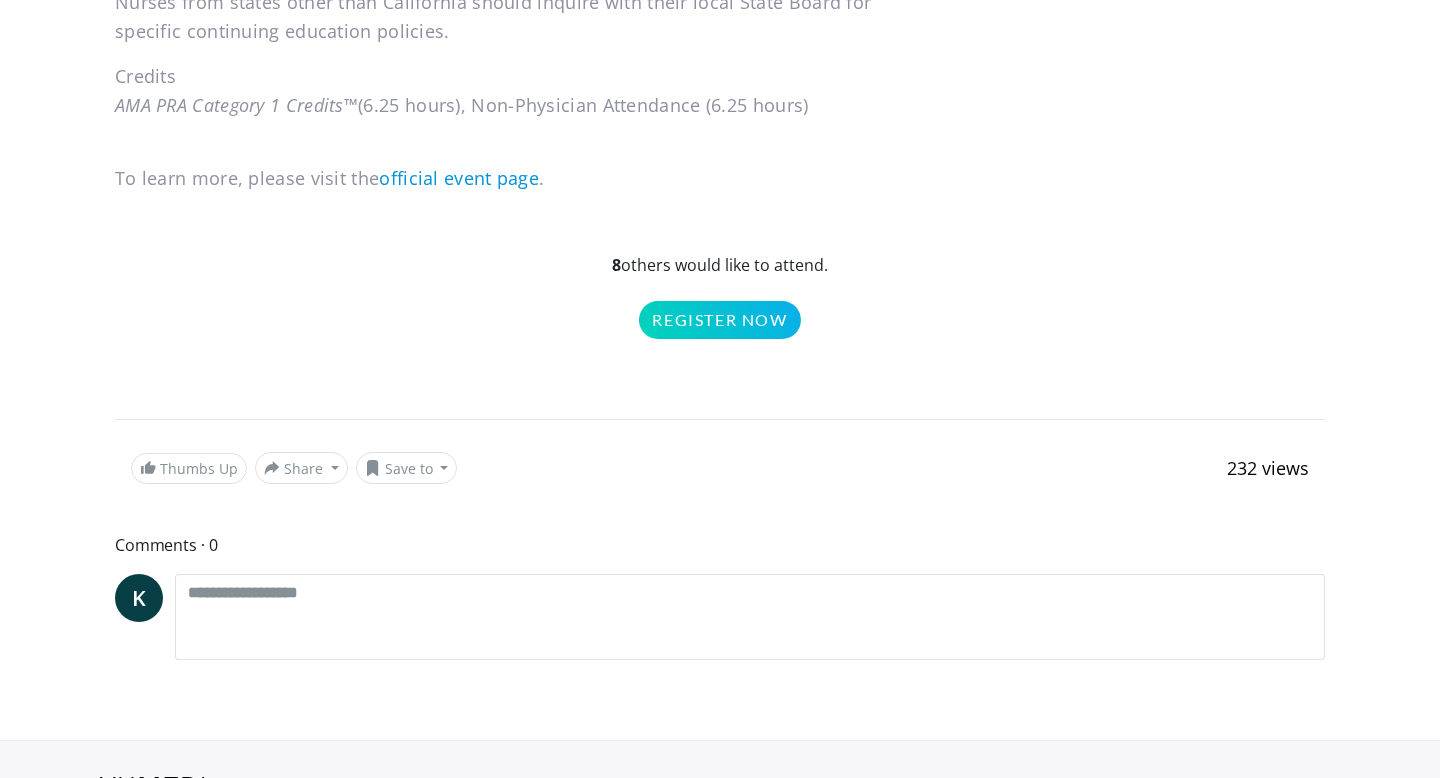 scroll, scrollTop: 2335, scrollLeft: 0, axis: vertical 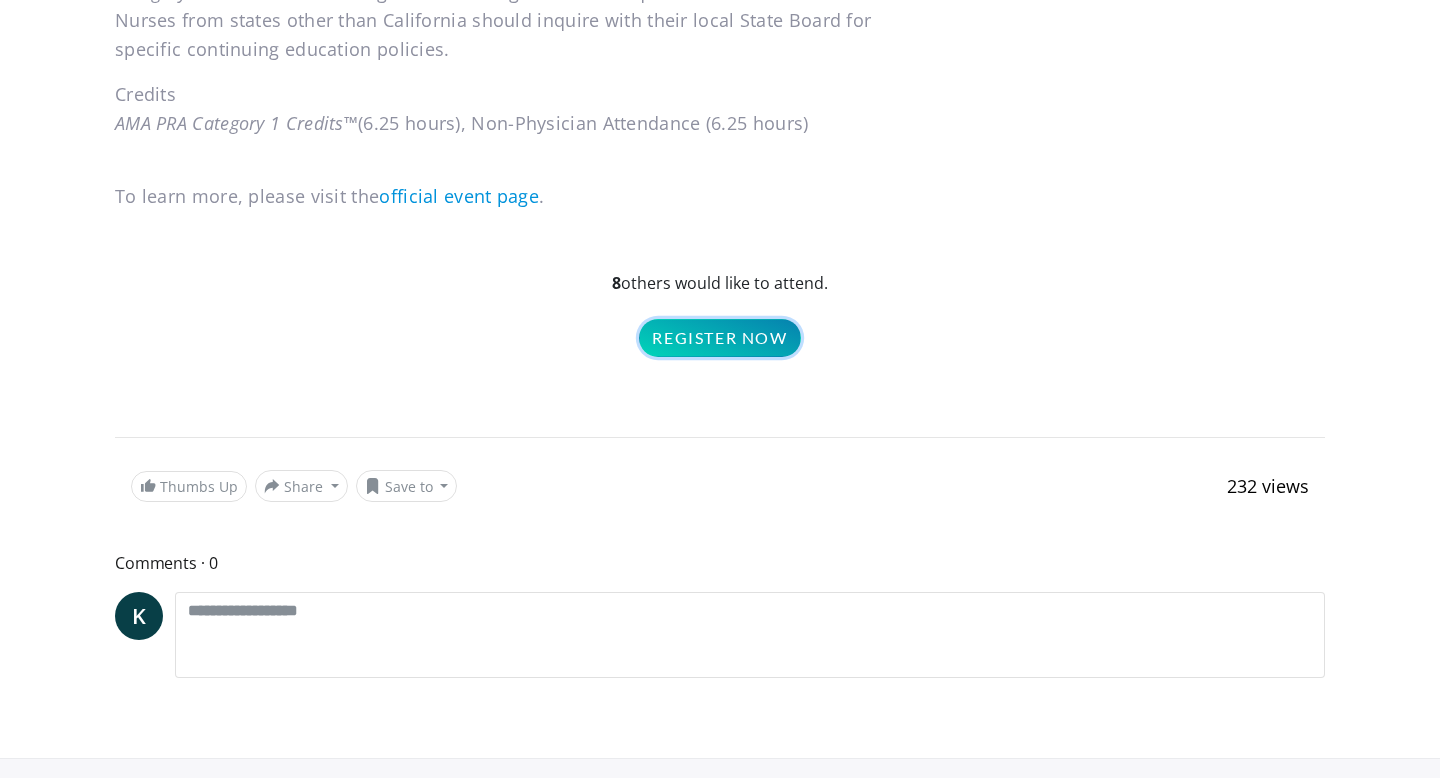 click on "Register Now" at bounding box center [719, 338] 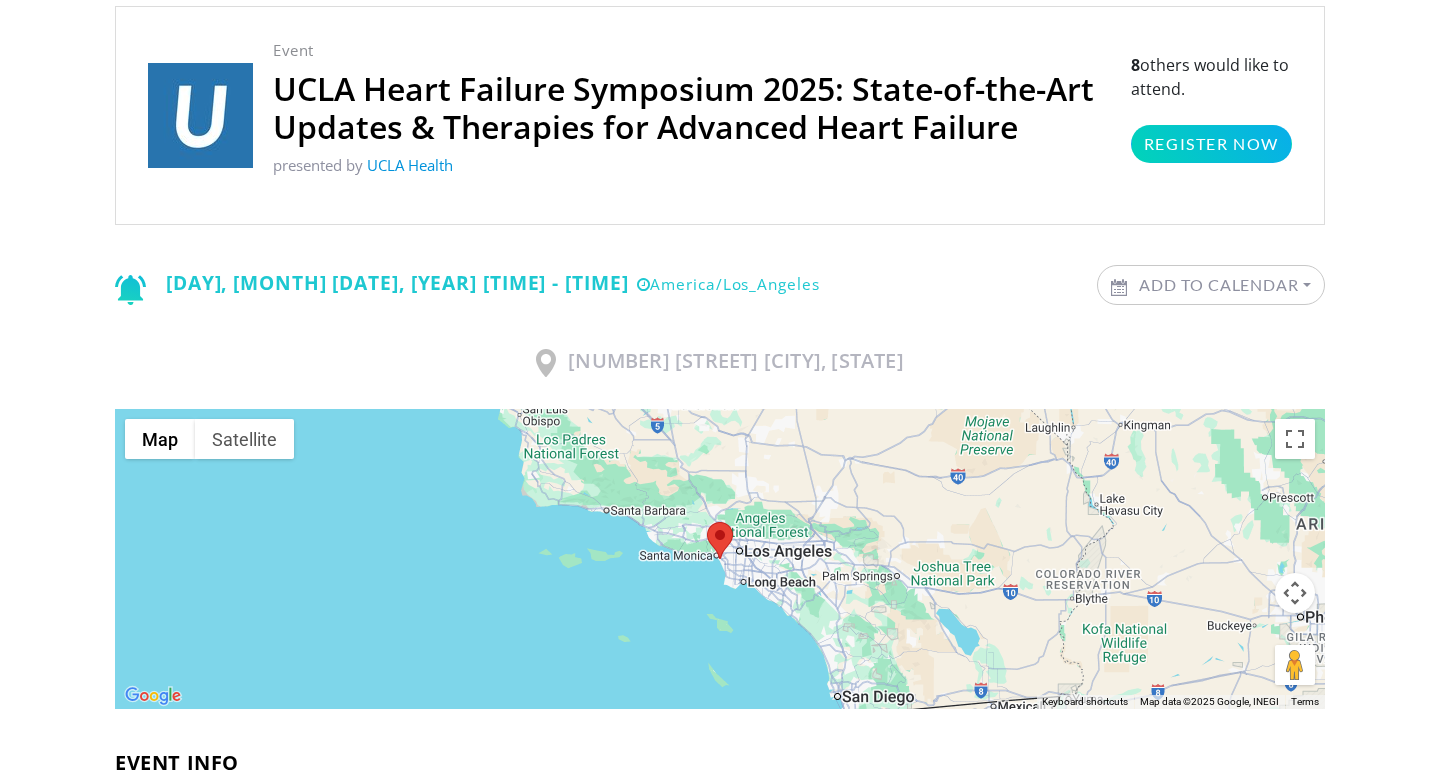 scroll, scrollTop: 199, scrollLeft: 0, axis: vertical 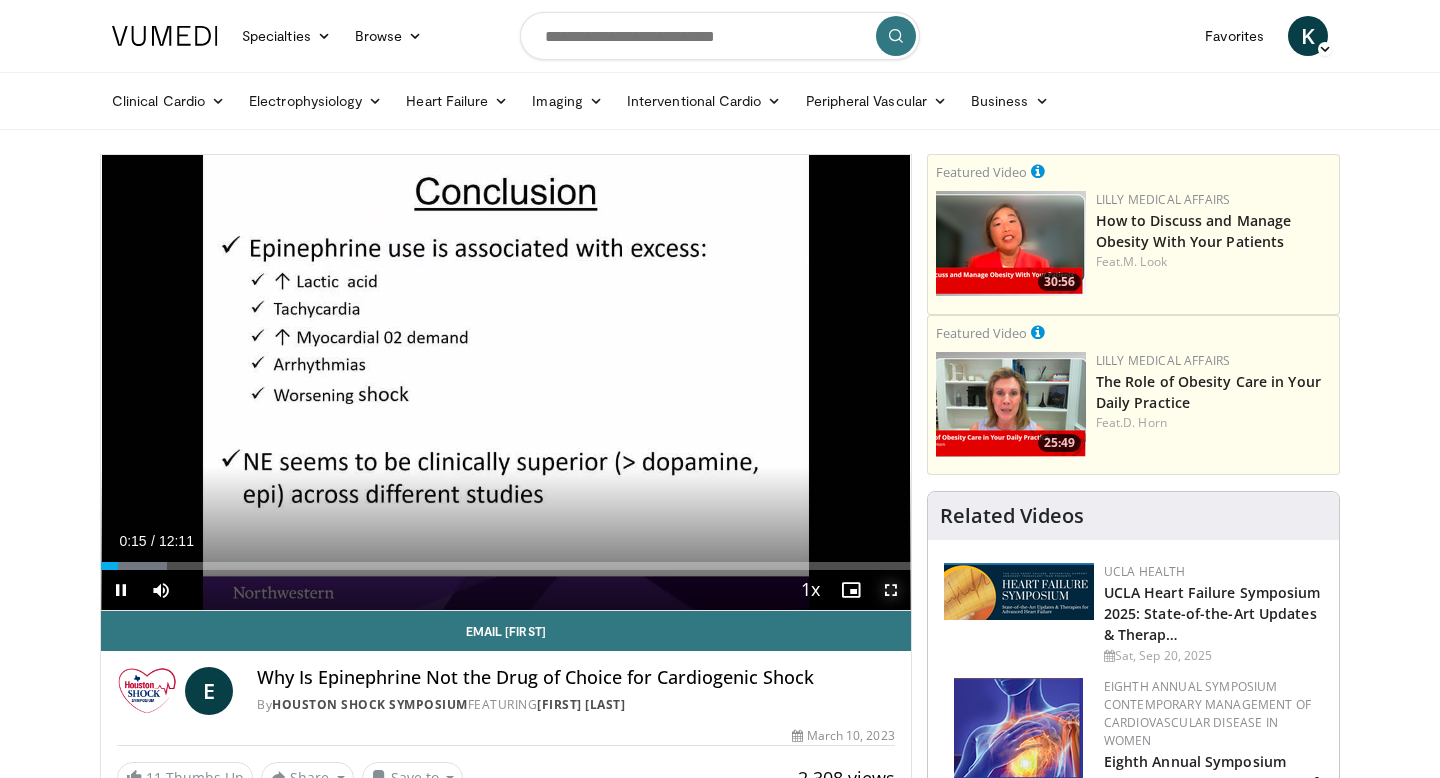 click at bounding box center (891, 590) 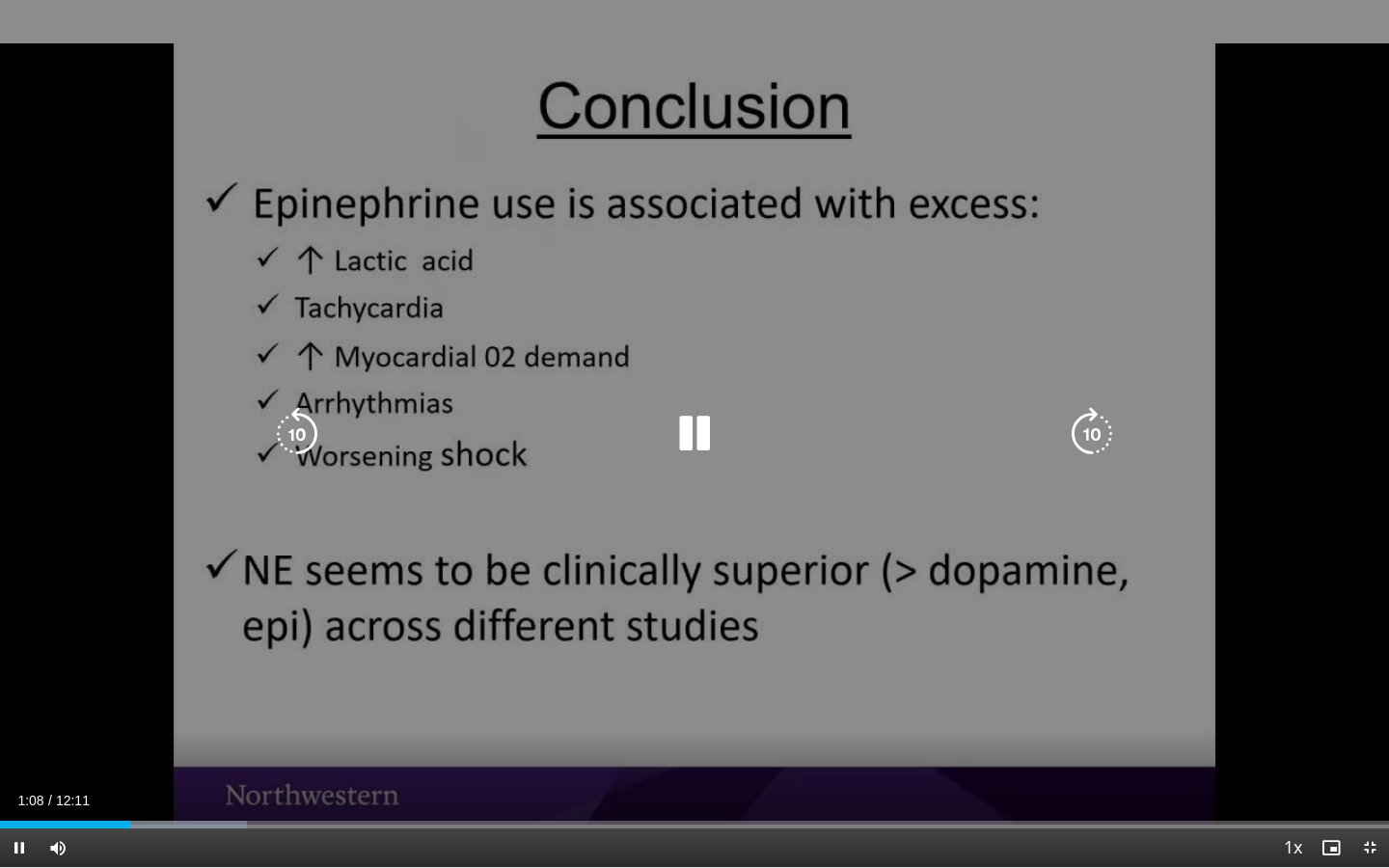 click at bounding box center [694, 434] 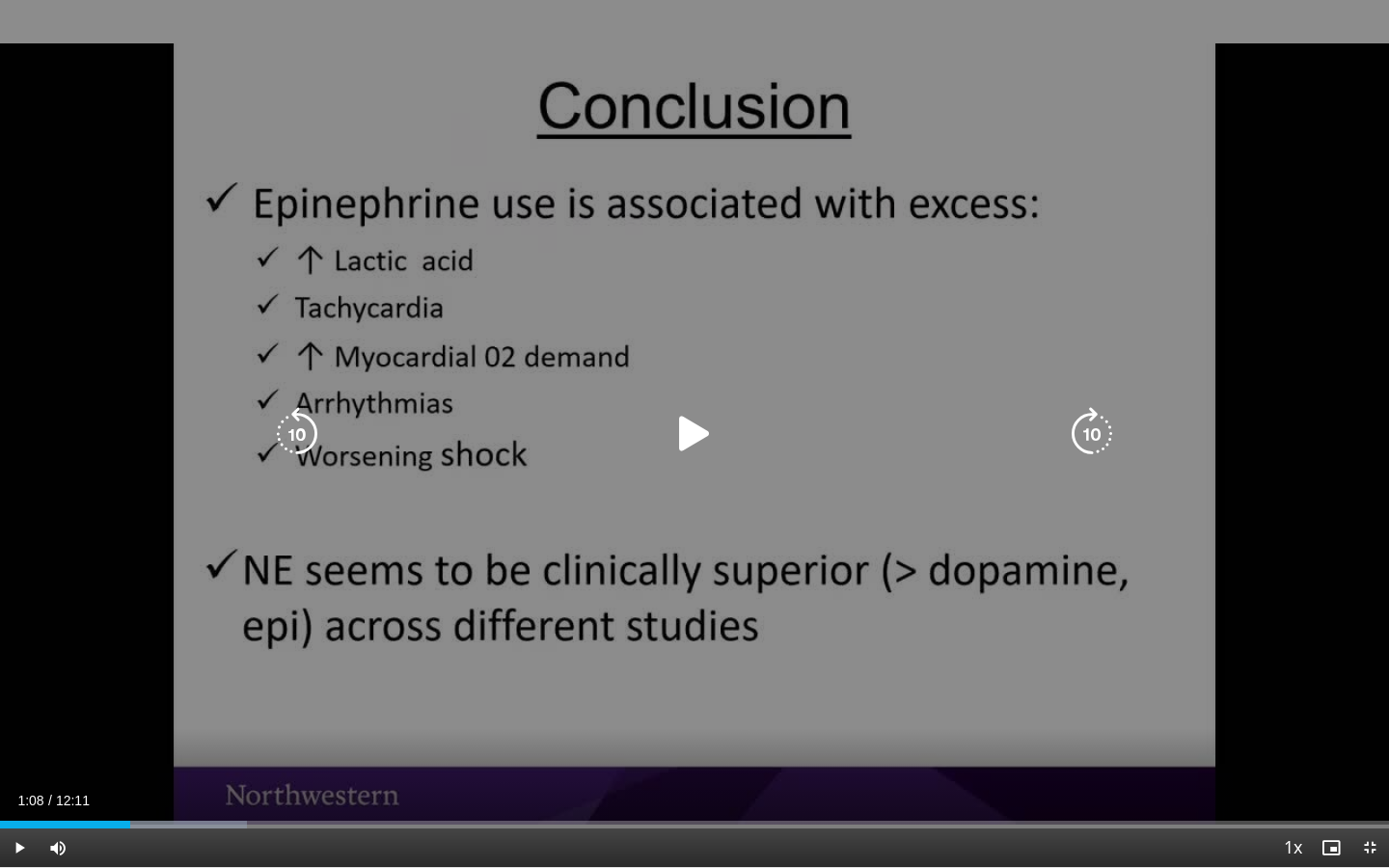 click at bounding box center (694, 434) 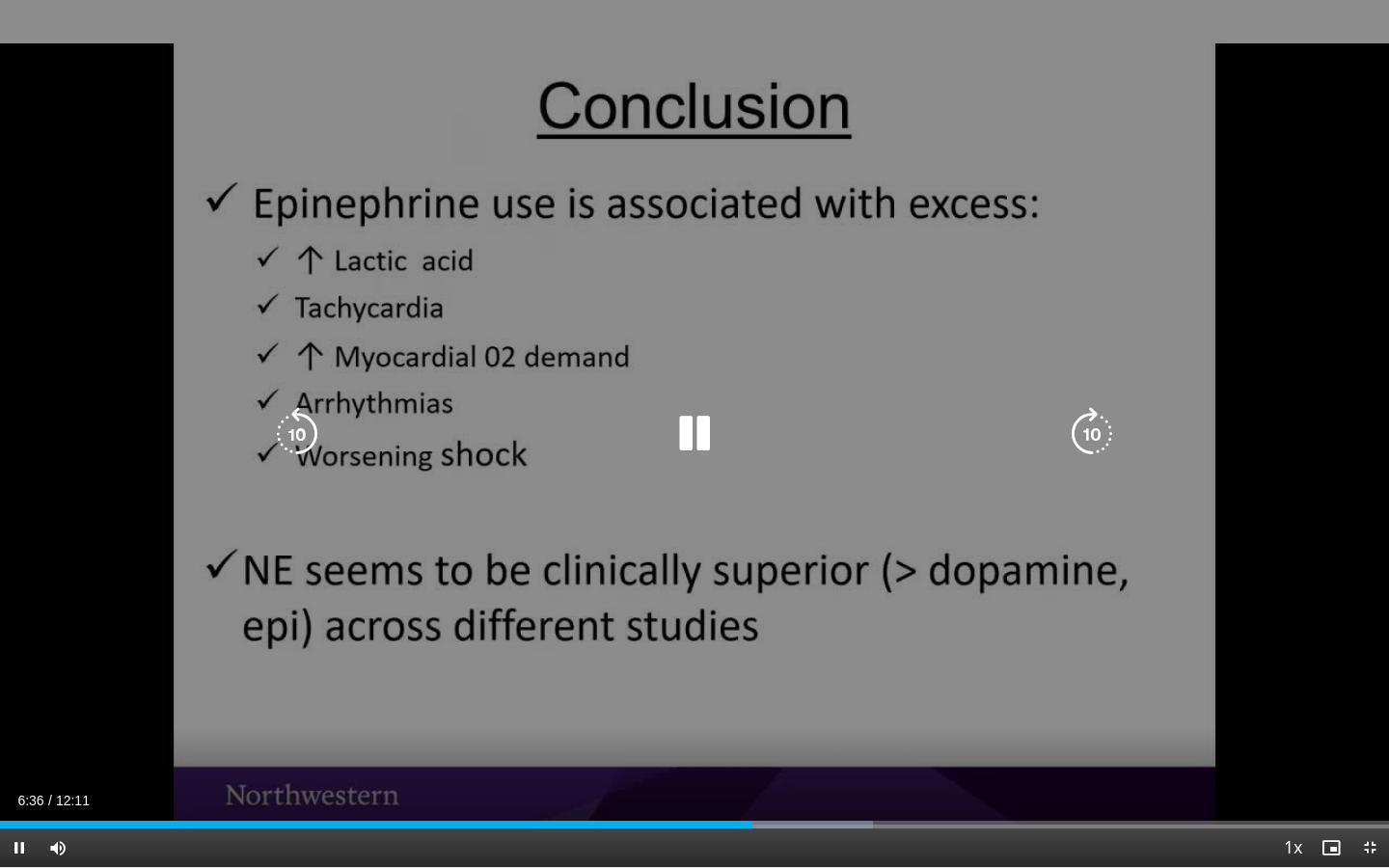click at bounding box center [694, 434] 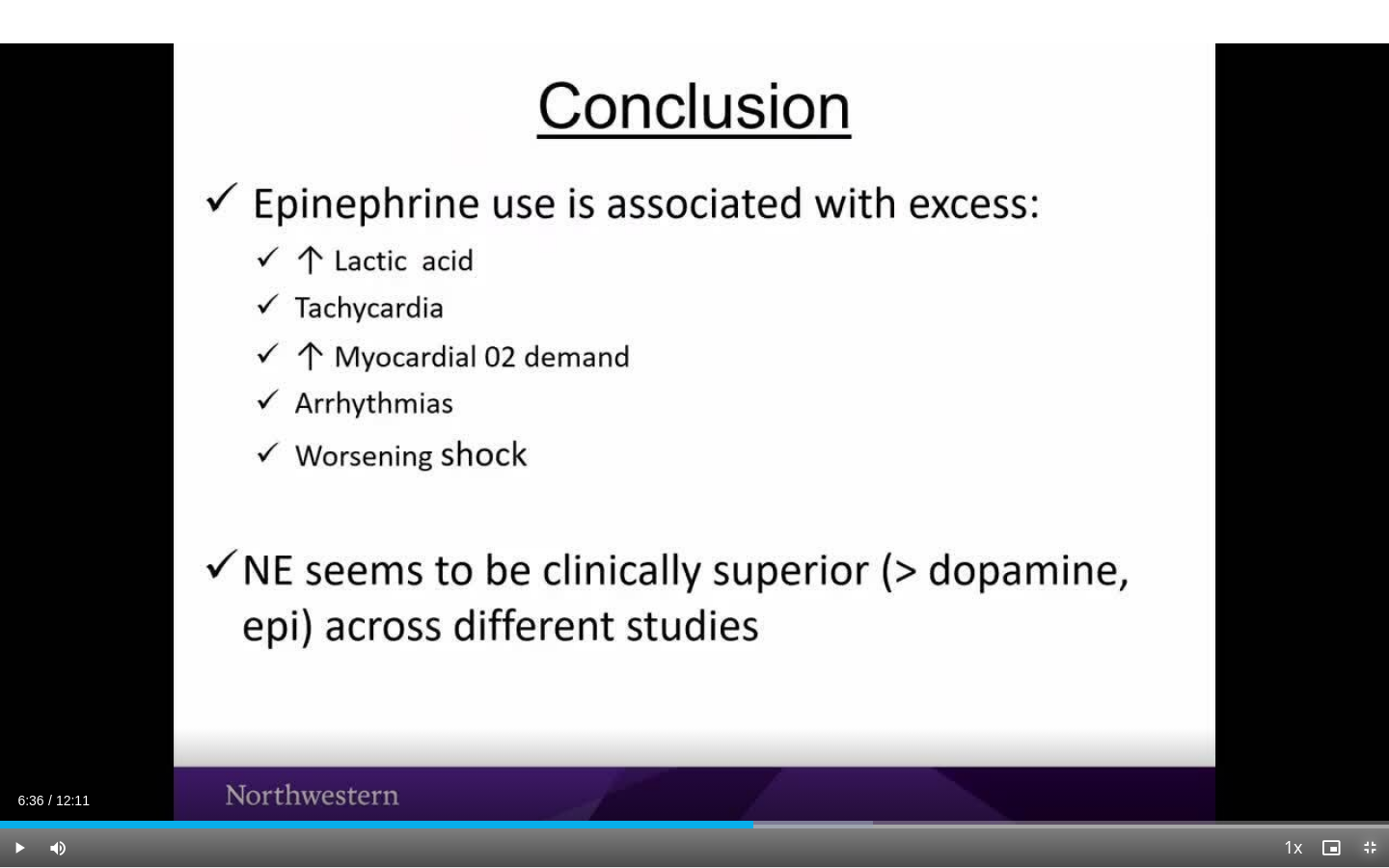 click at bounding box center [1370, 848] 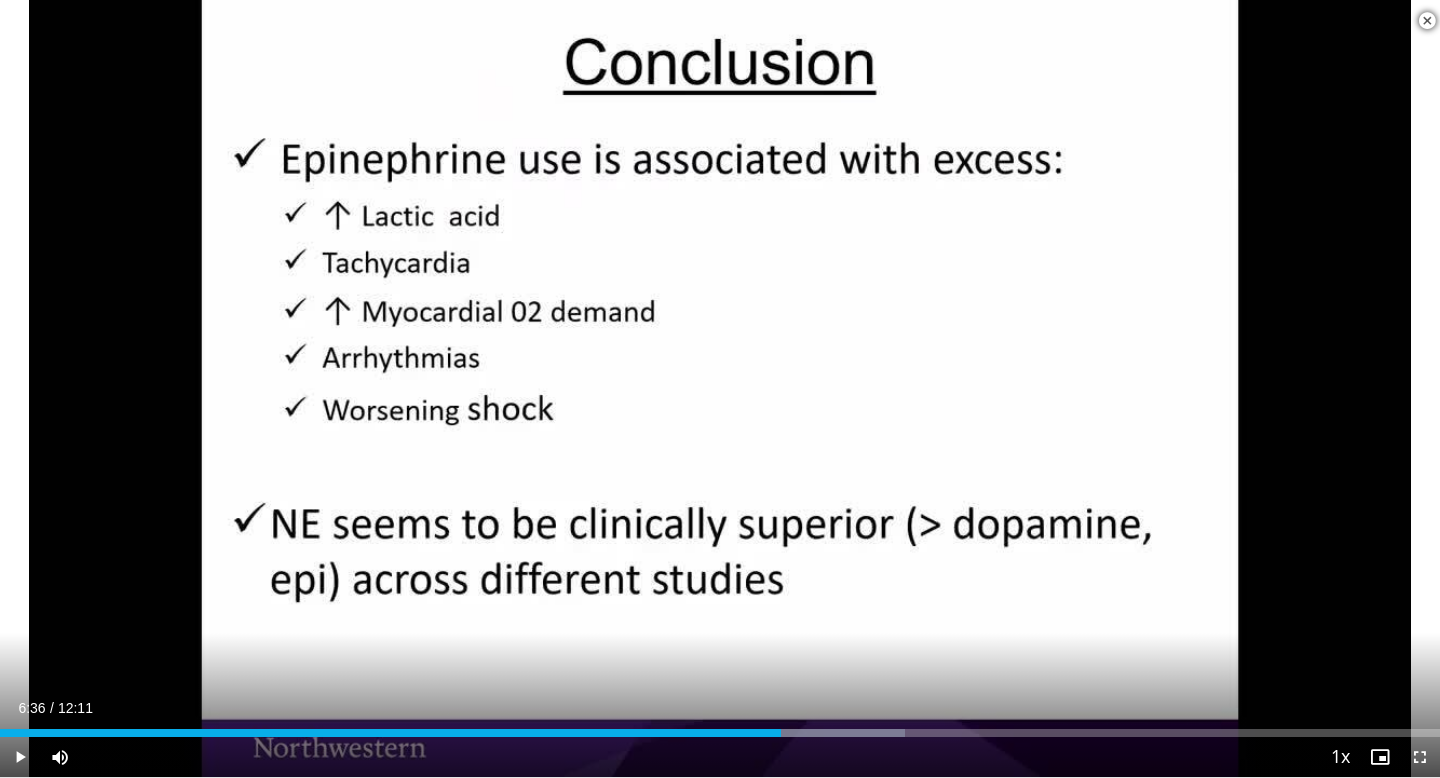 scroll, scrollTop: 574, scrollLeft: 0, axis: vertical 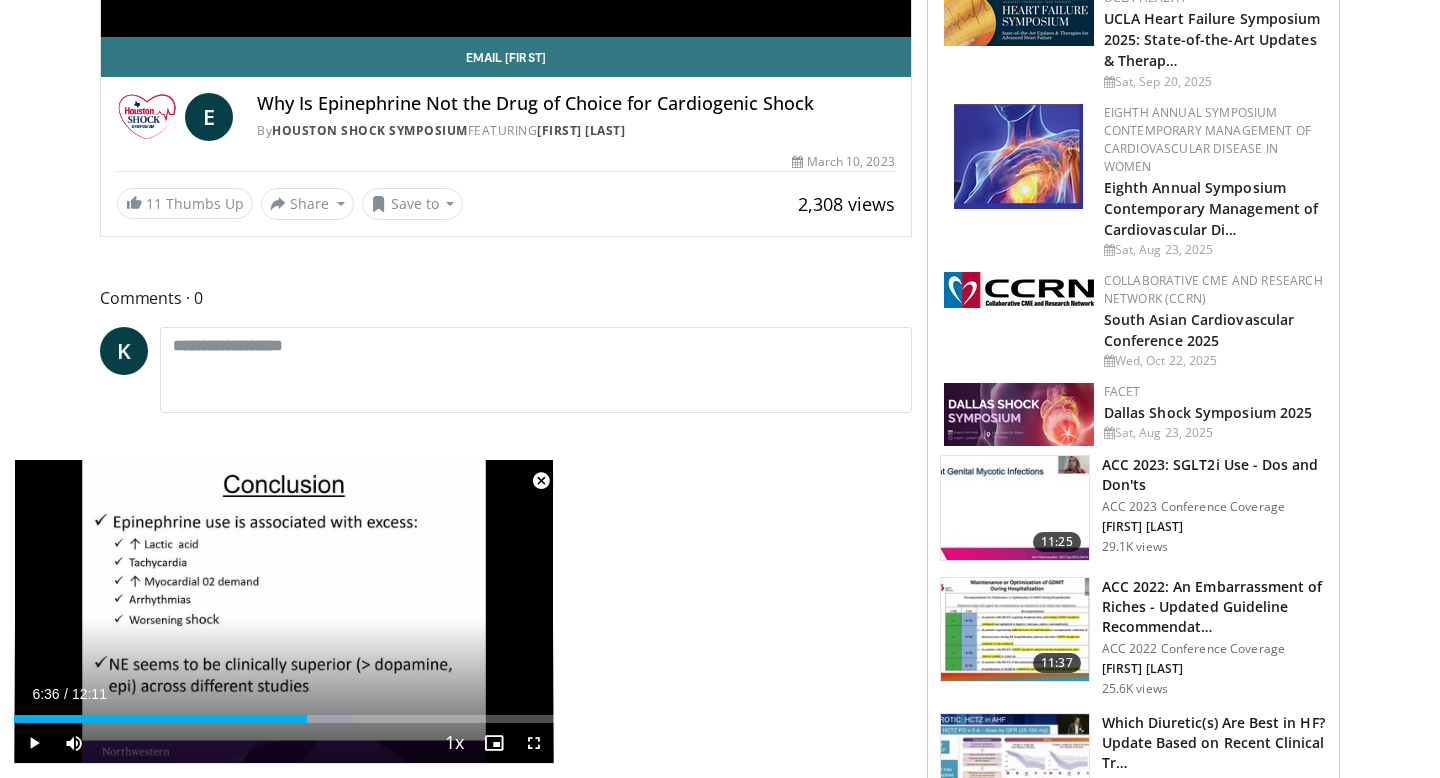 click at bounding box center [1015, 508] 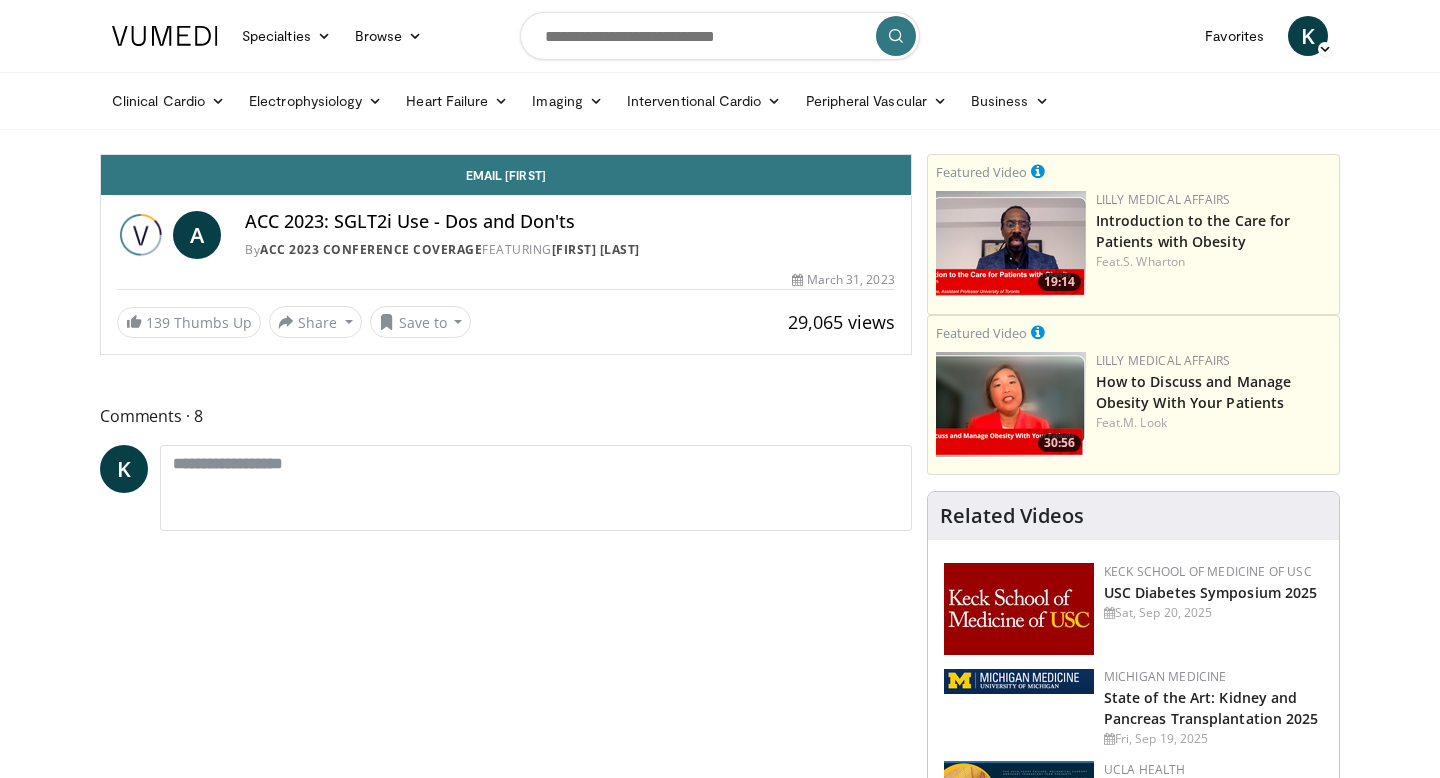 scroll, scrollTop: 0, scrollLeft: 0, axis: both 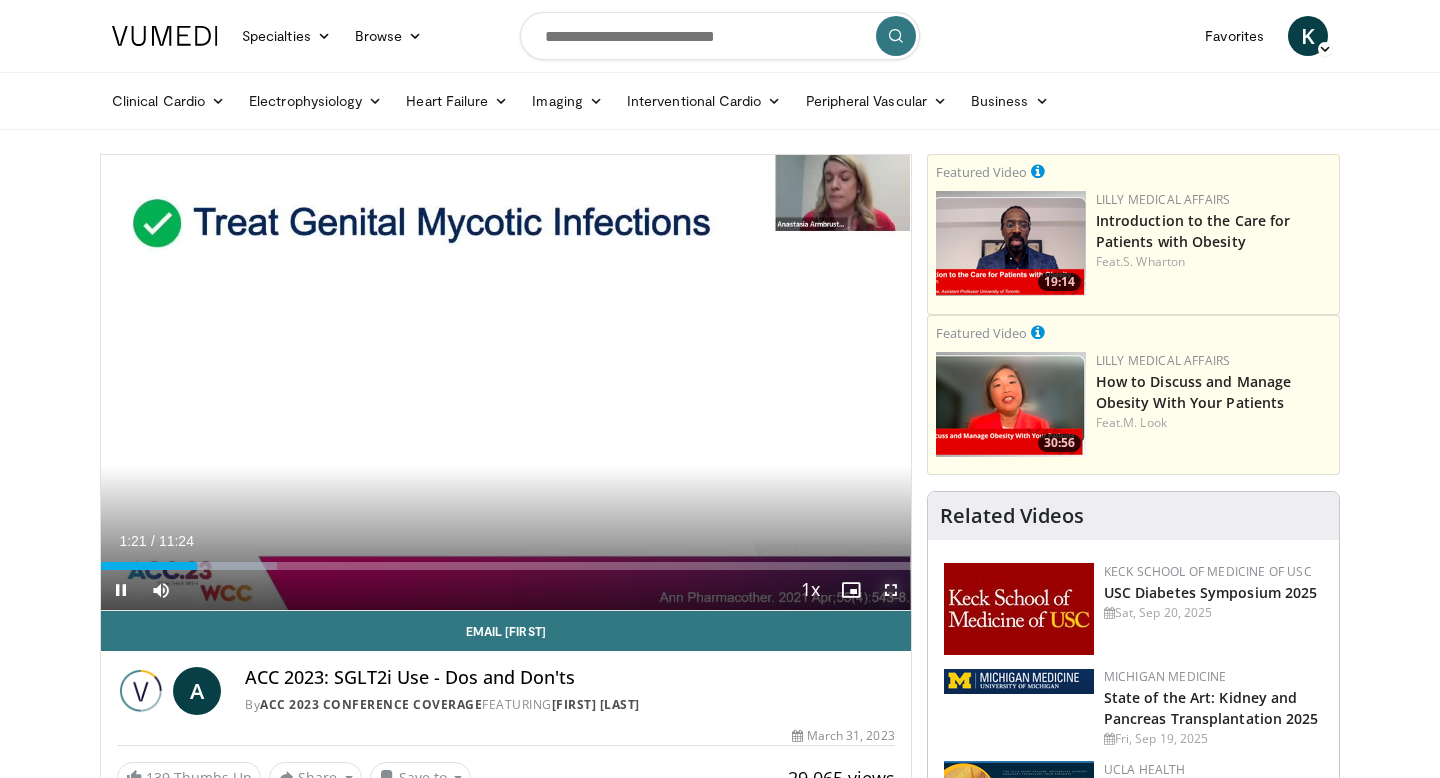 click at bounding box center (891, 590) 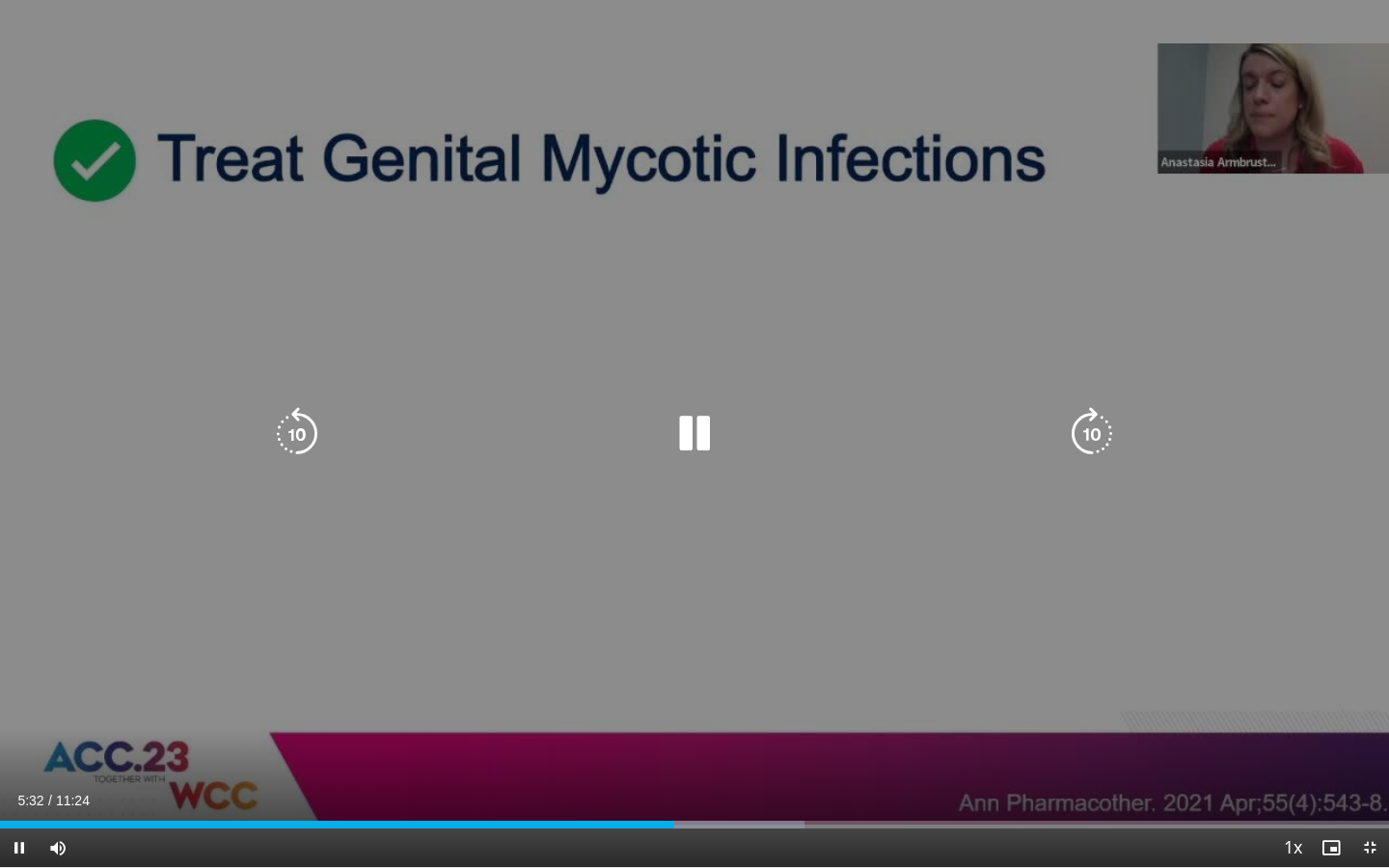 click at bounding box center (297, 434) 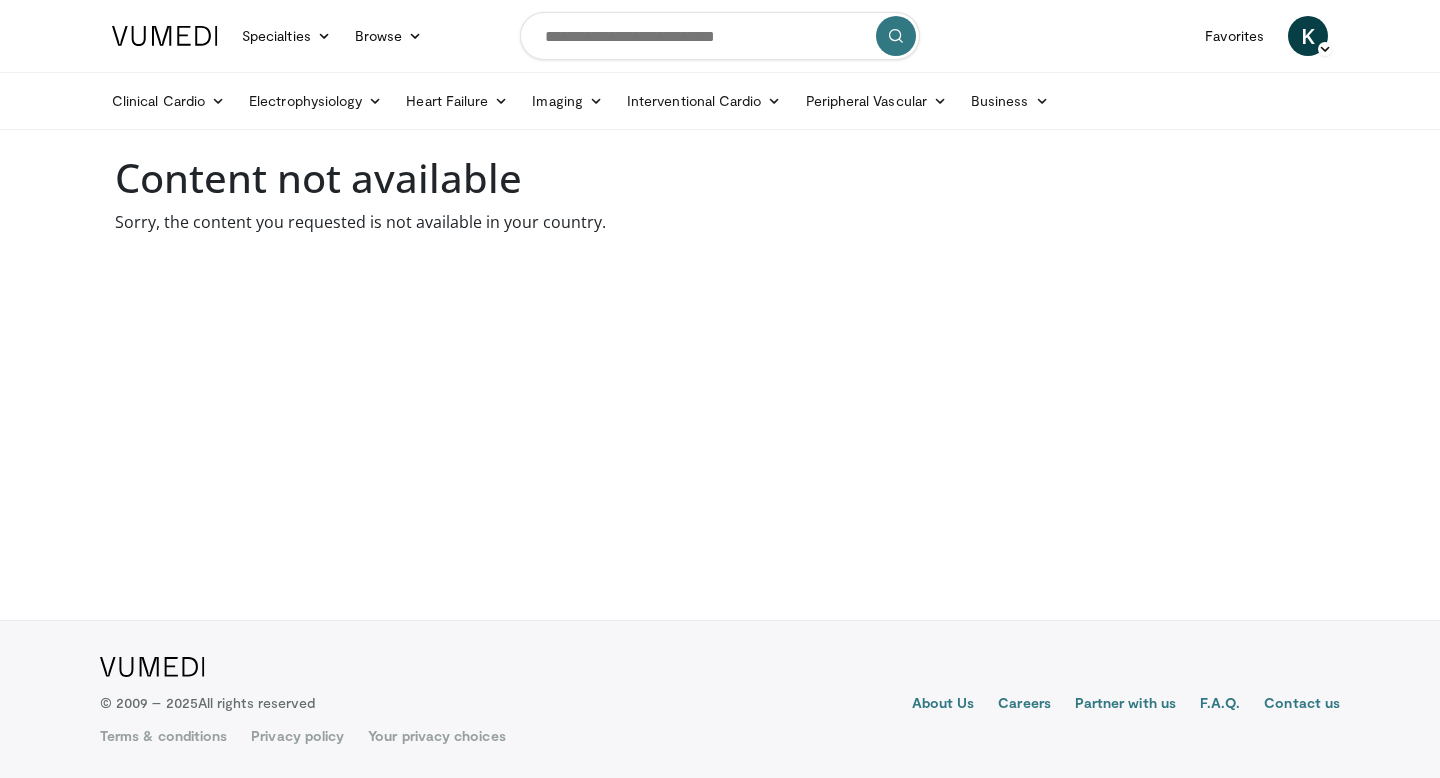 scroll, scrollTop: 0, scrollLeft: 0, axis: both 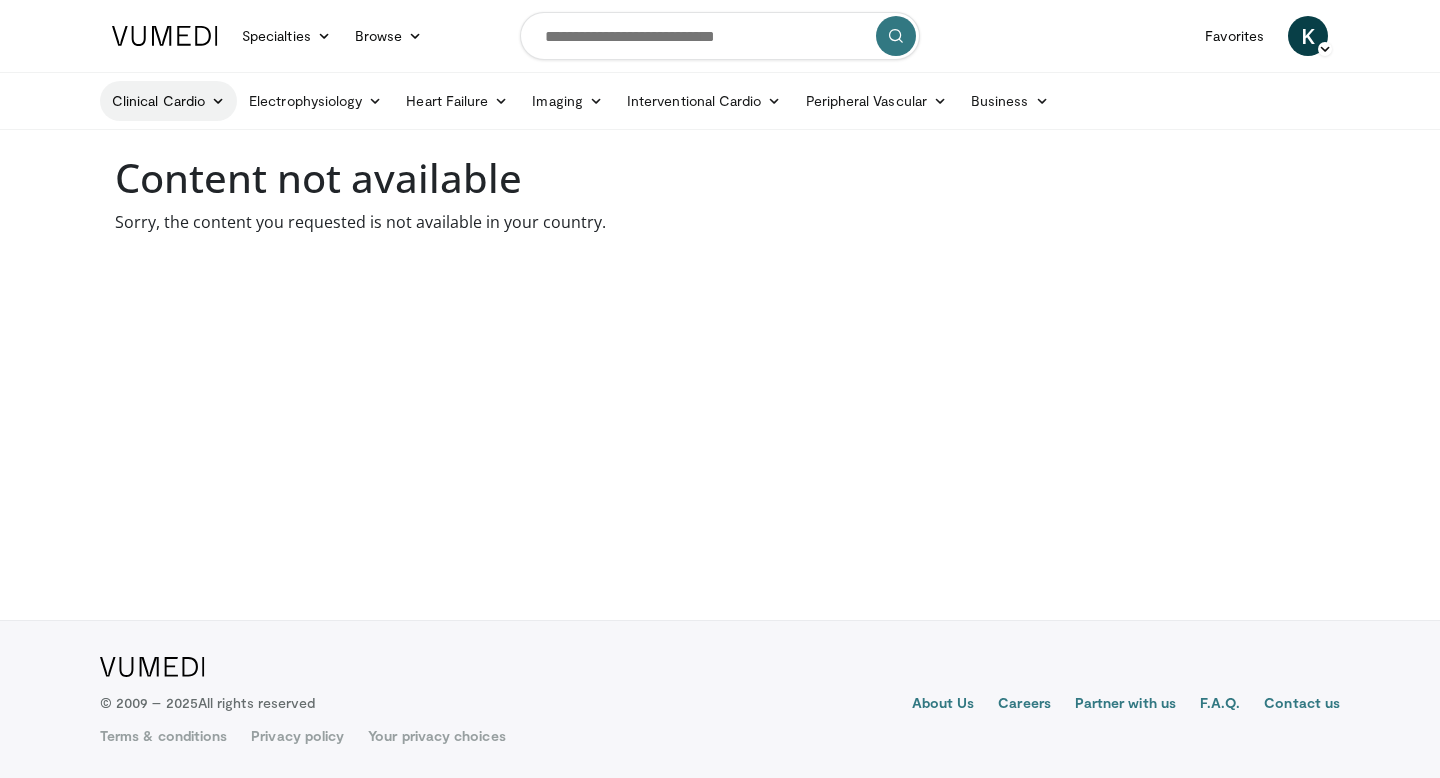 click on "Clinical Cardio" at bounding box center [168, 101] 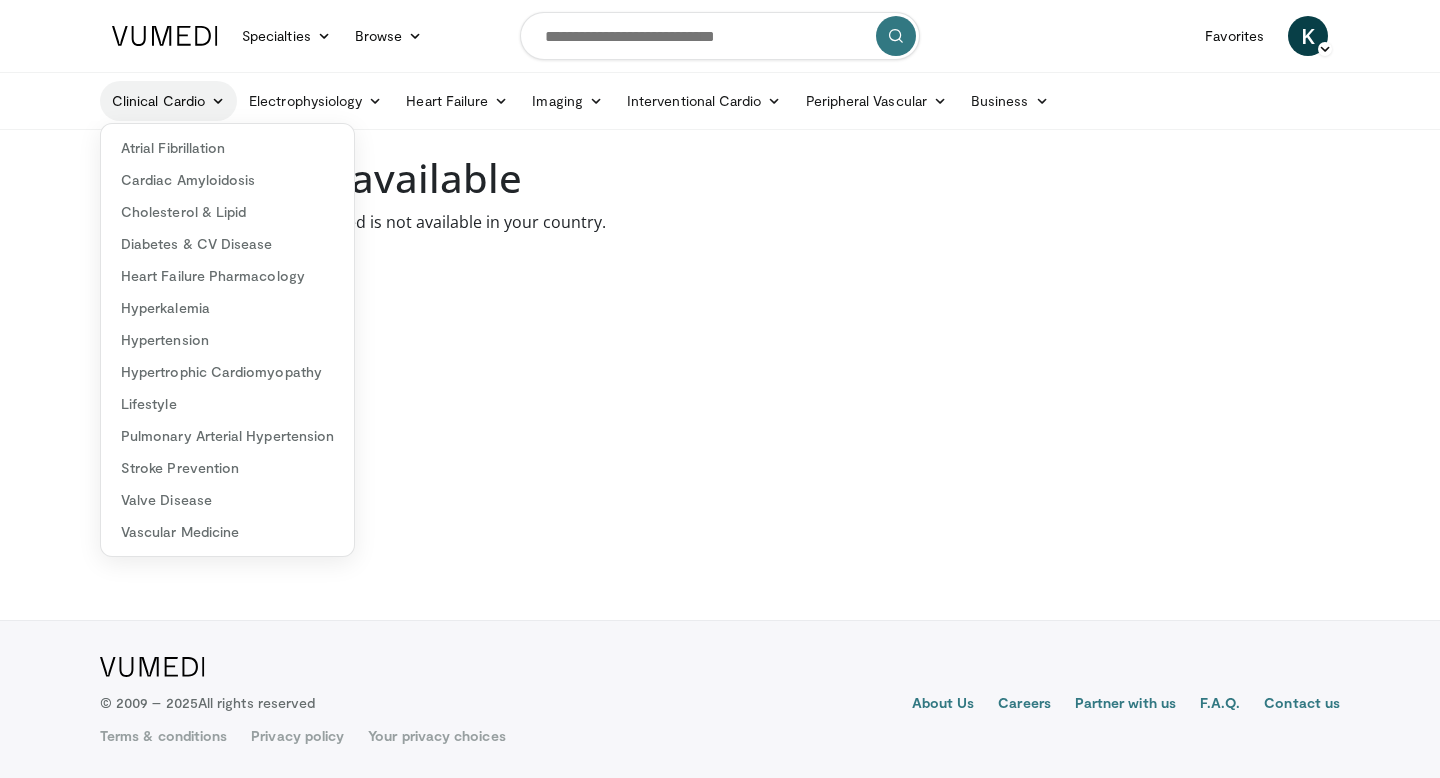 click on "Clinical Cardio" at bounding box center [168, 101] 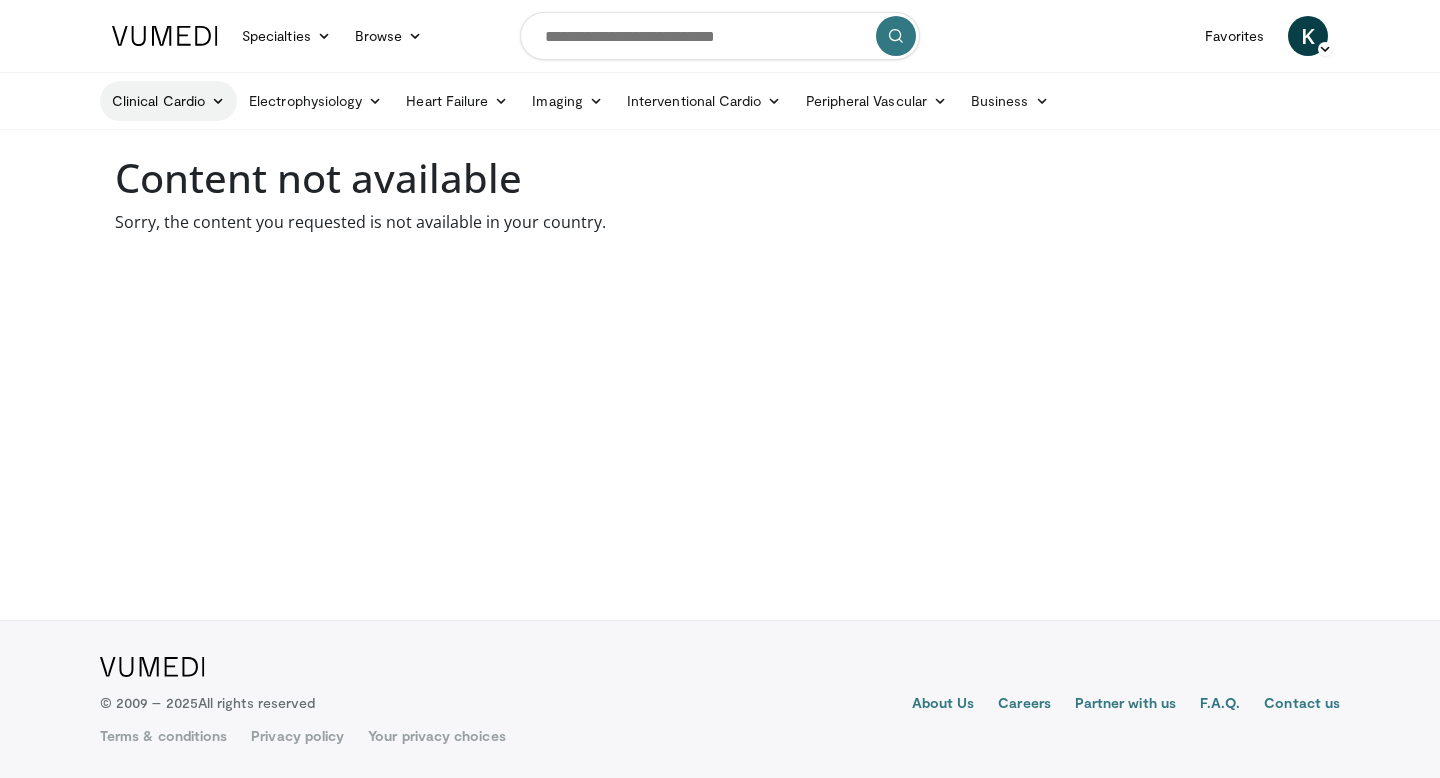 click on "Clinical Cardio" at bounding box center [168, 101] 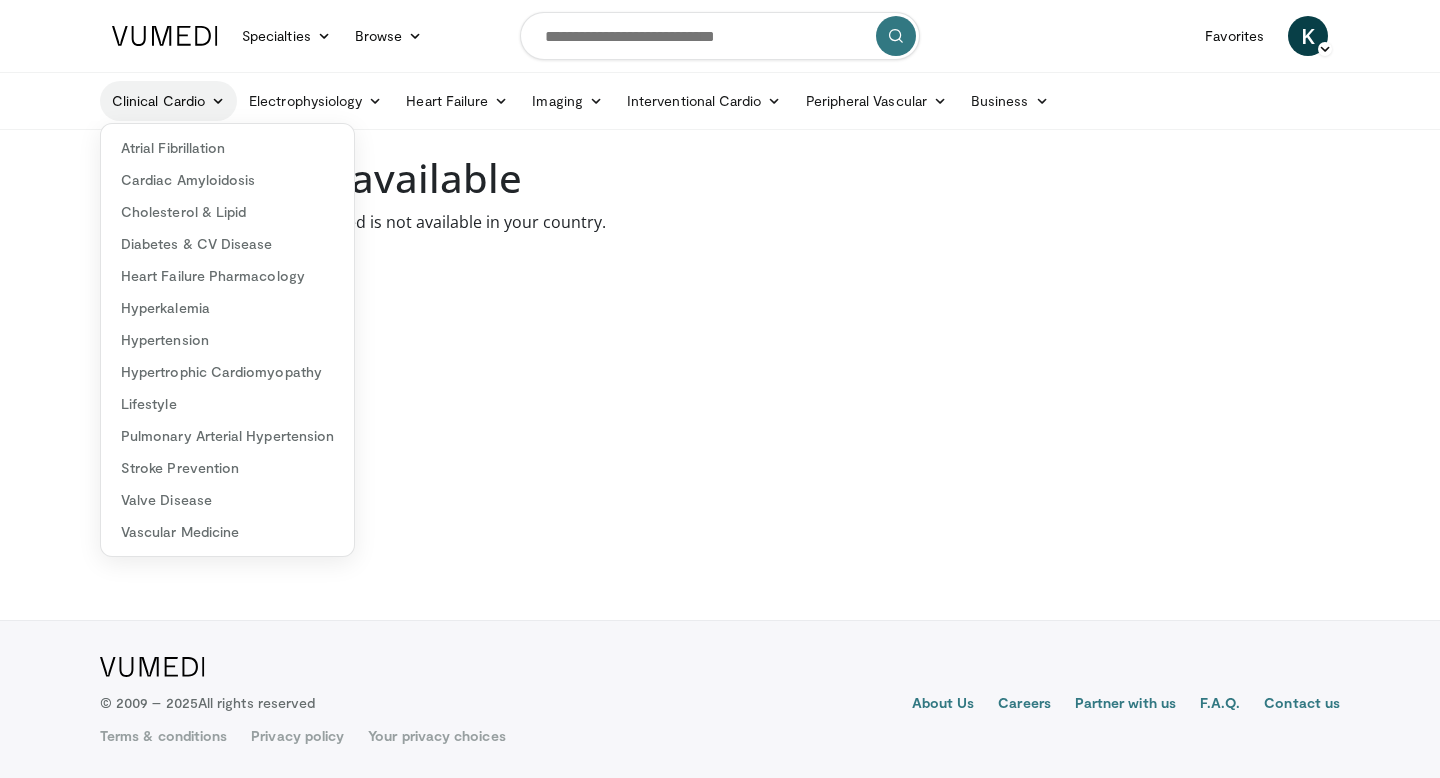 click at bounding box center [218, 101] 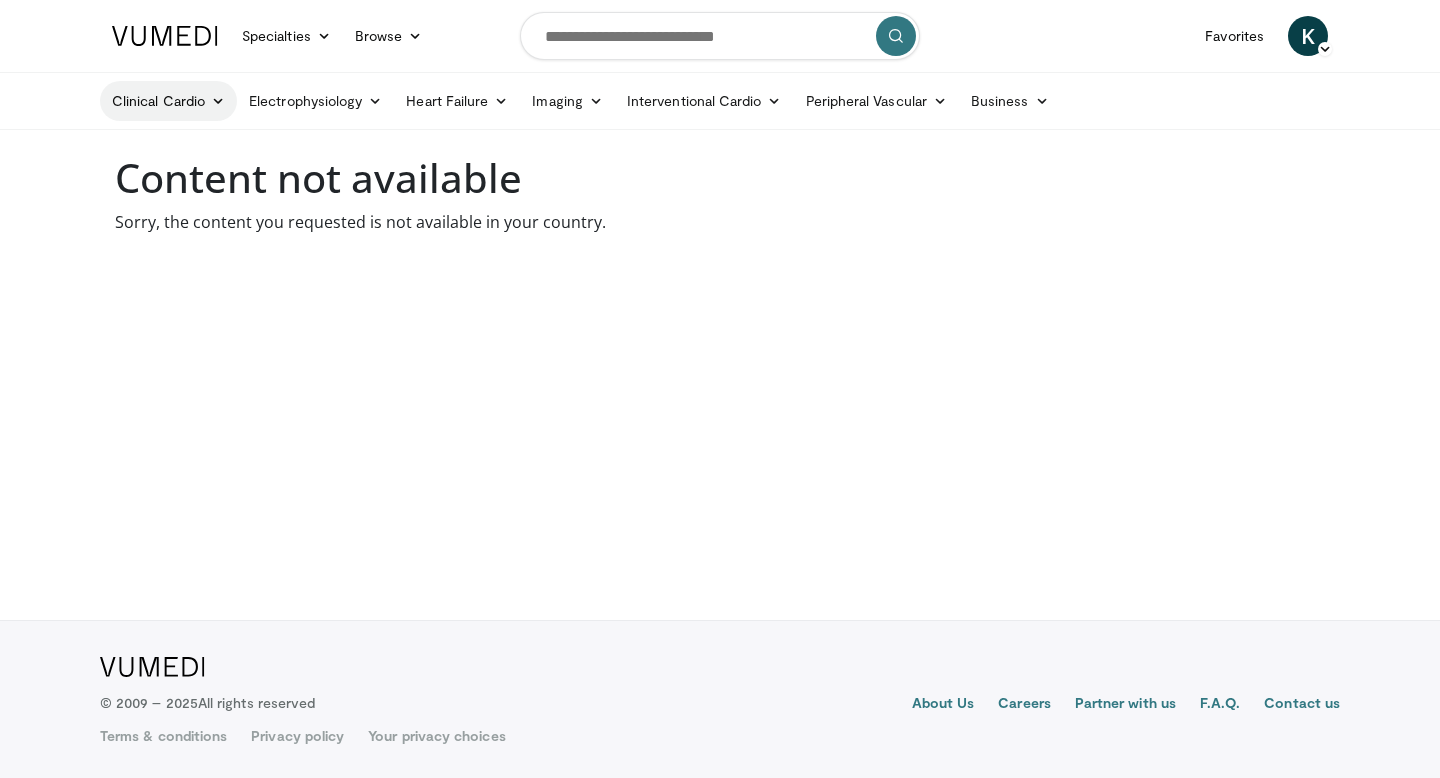 click at bounding box center [218, 101] 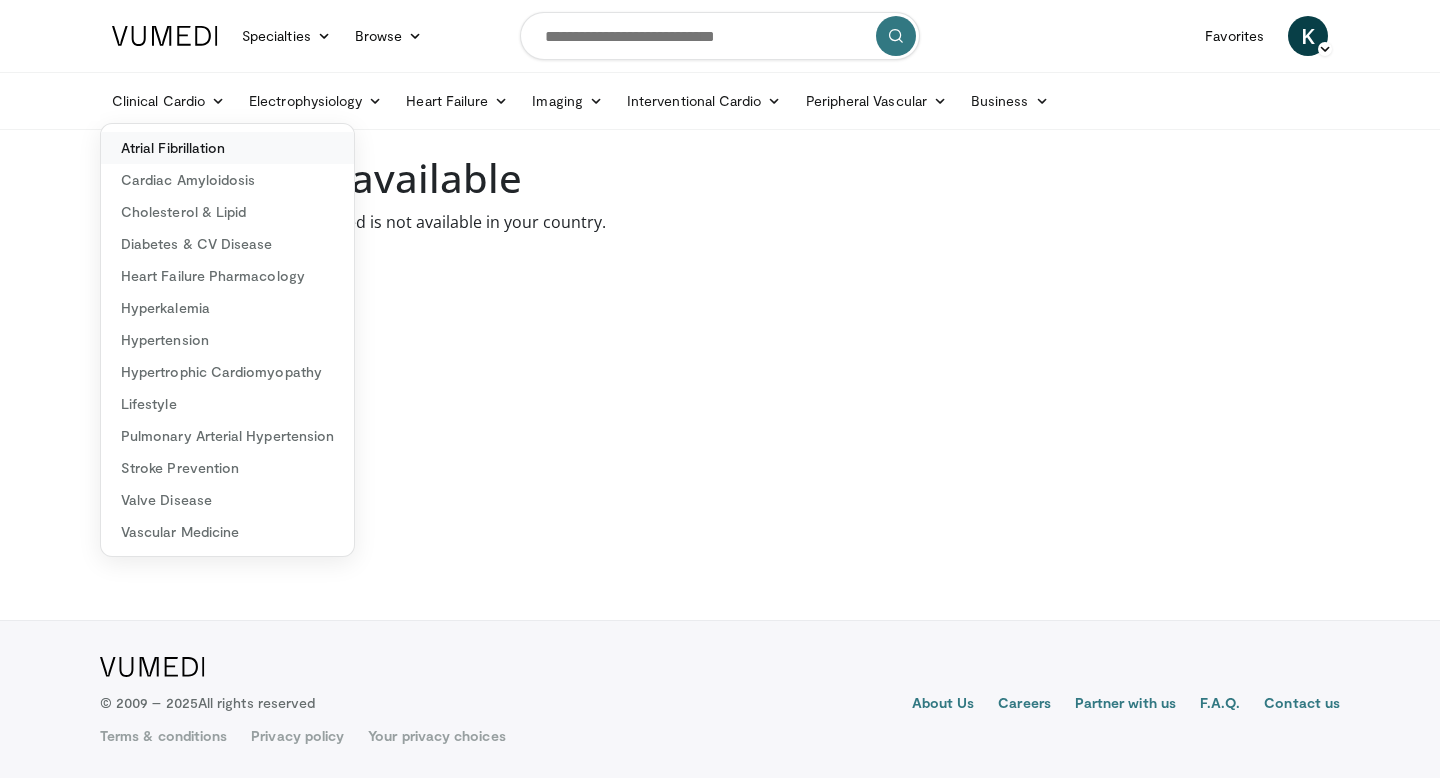 click on "Atrial Fibrillation" at bounding box center (227, 148) 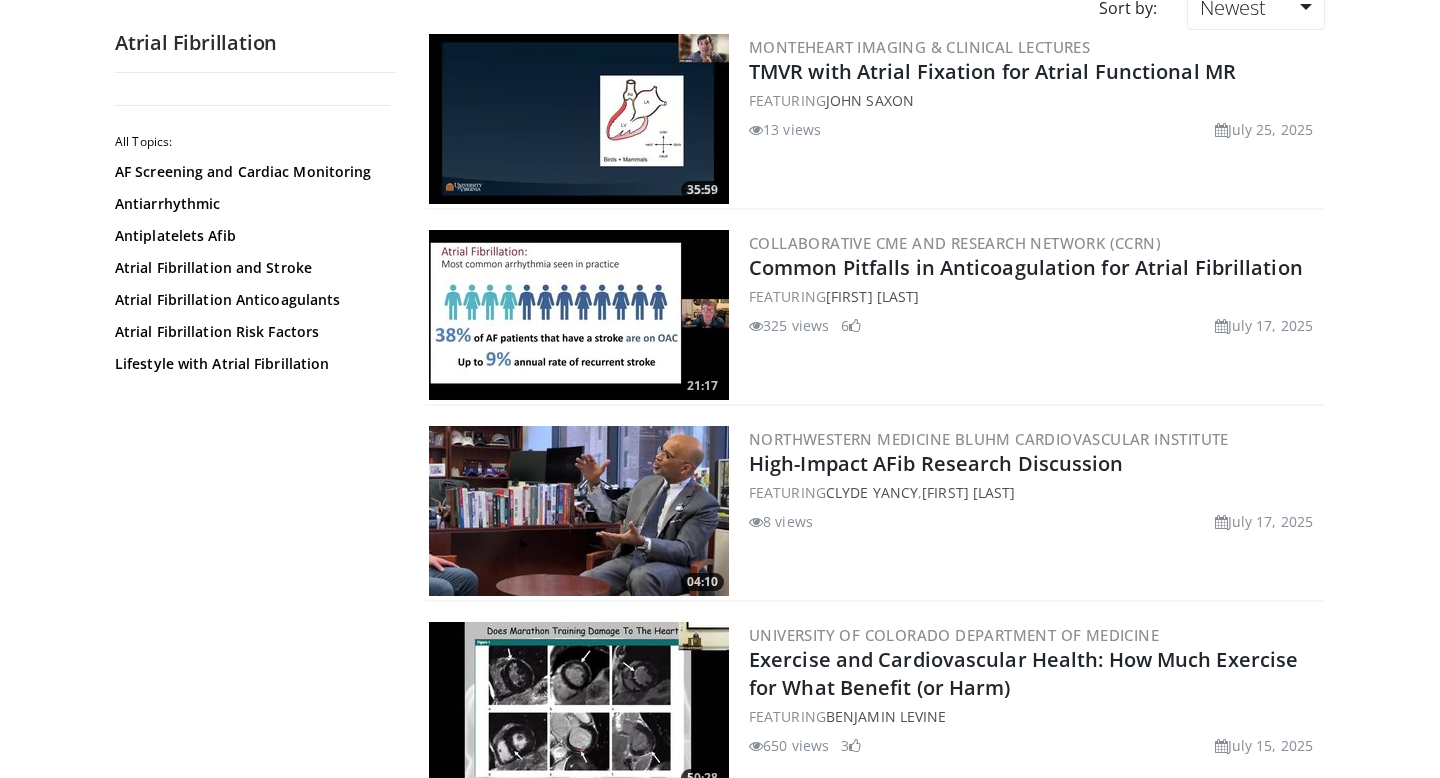 scroll, scrollTop: 191, scrollLeft: 0, axis: vertical 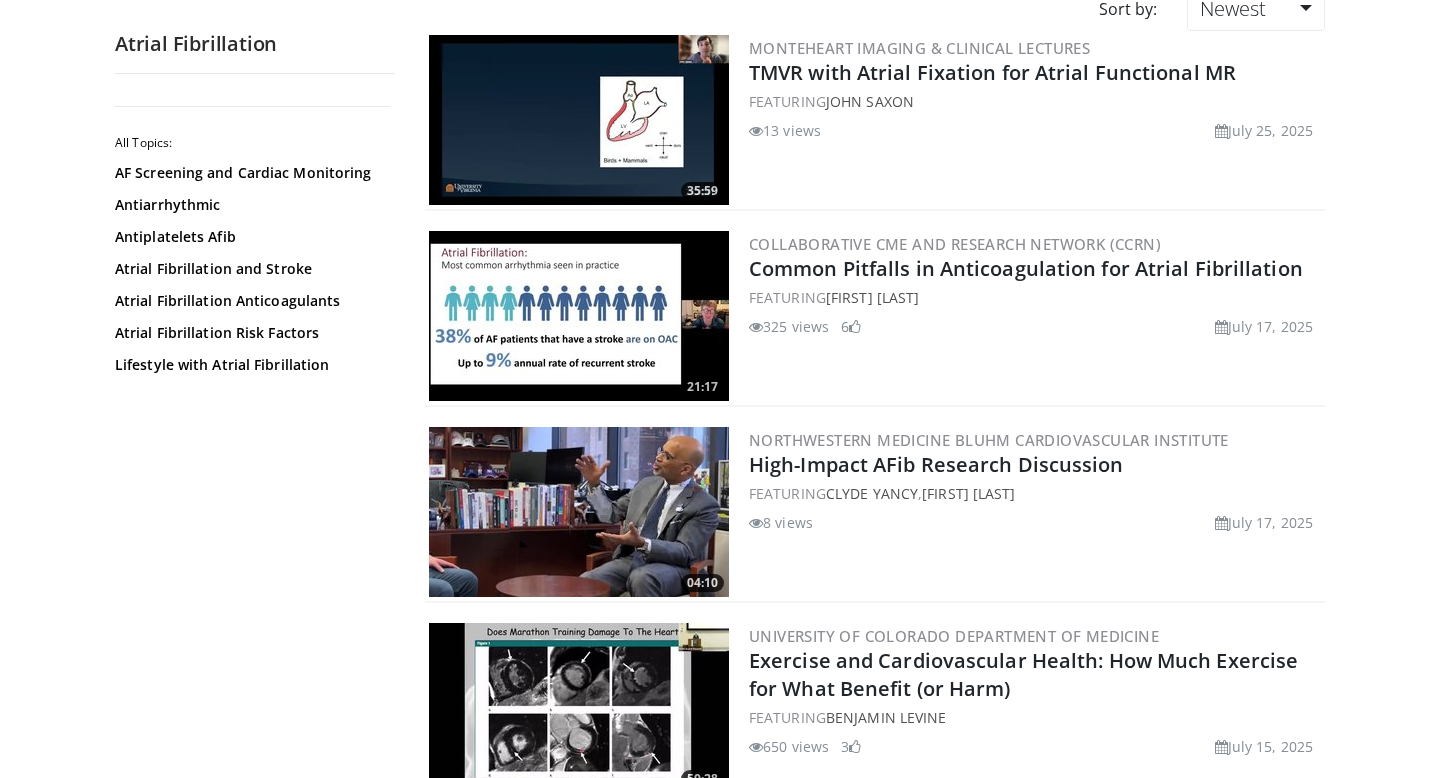 click at bounding box center (579, 316) 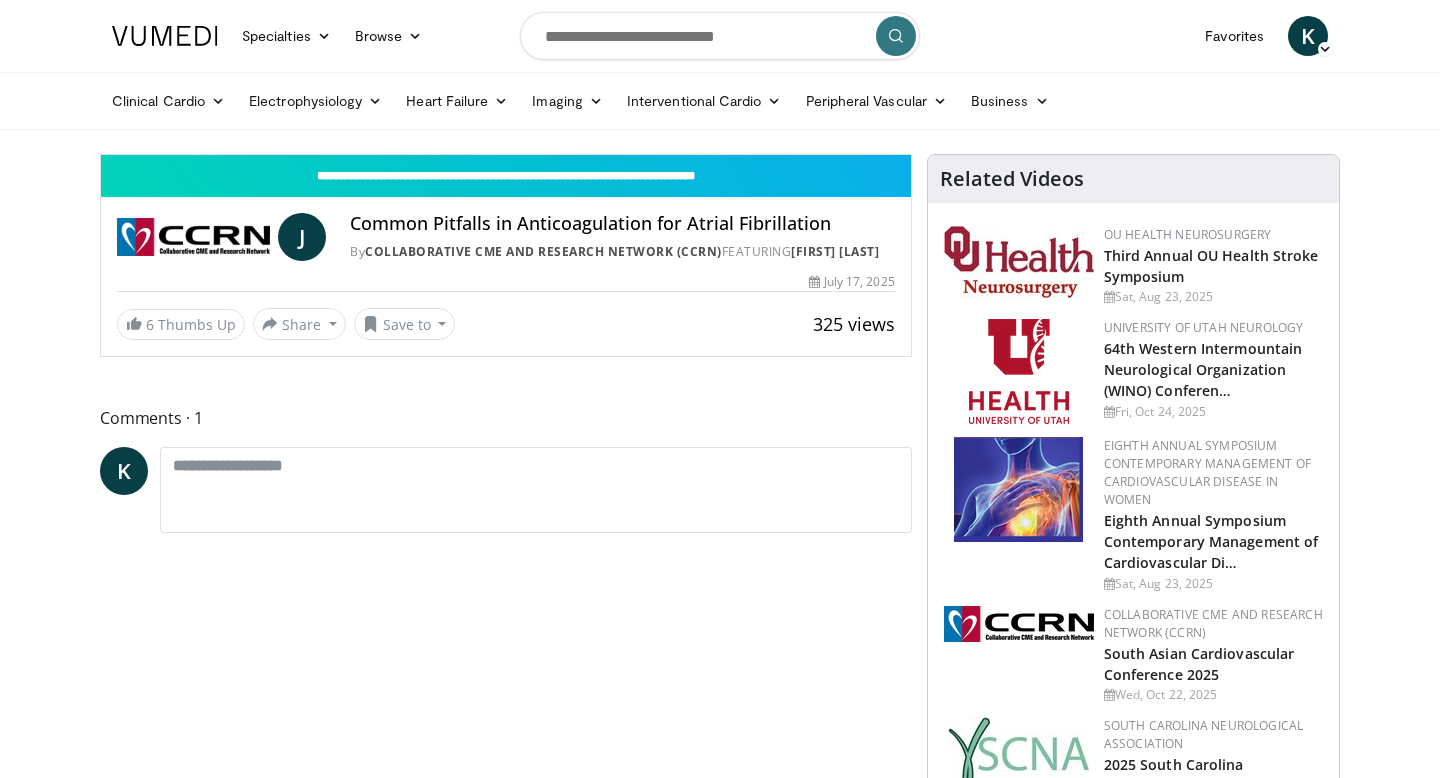 scroll, scrollTop: 0, scrollLeft: 0, axis: both 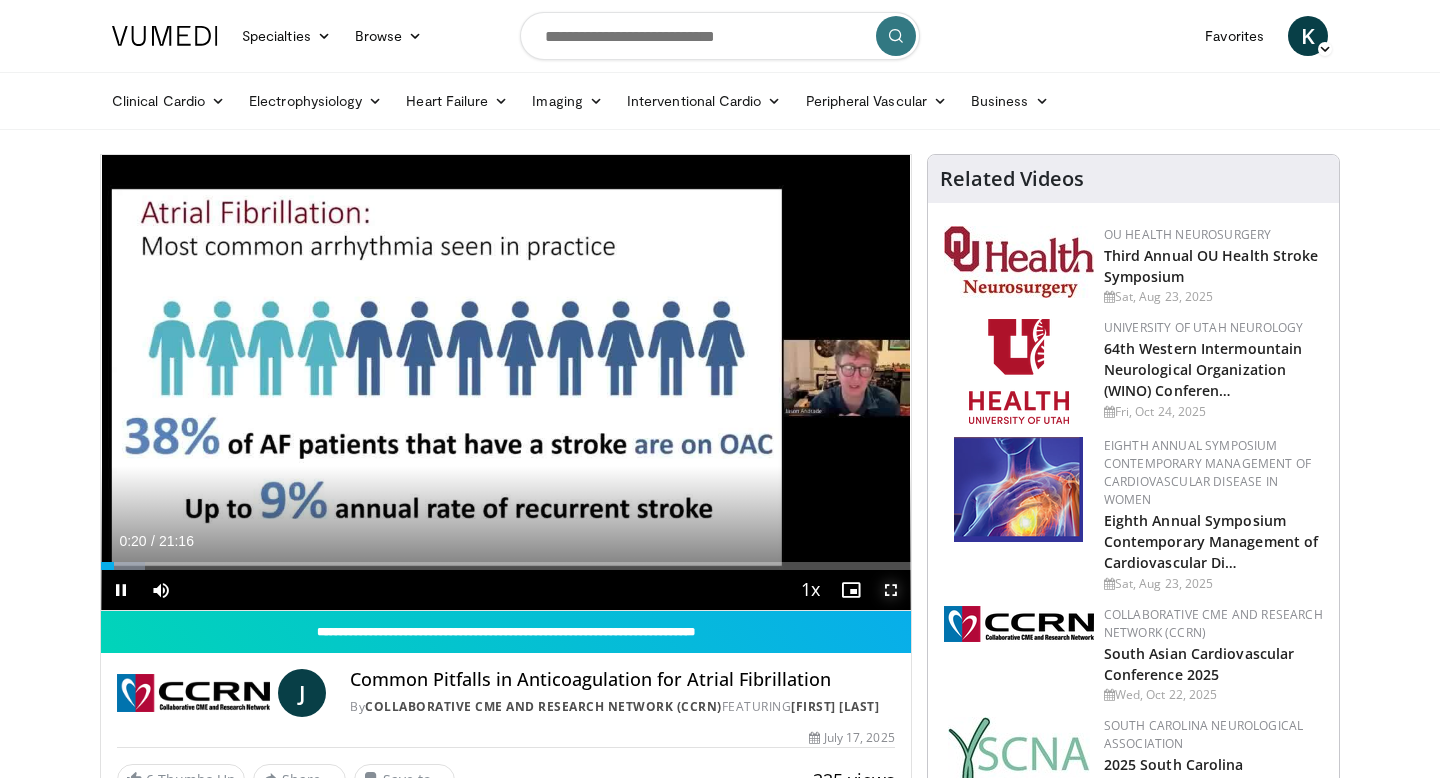 click at bounding box center [891, 590] 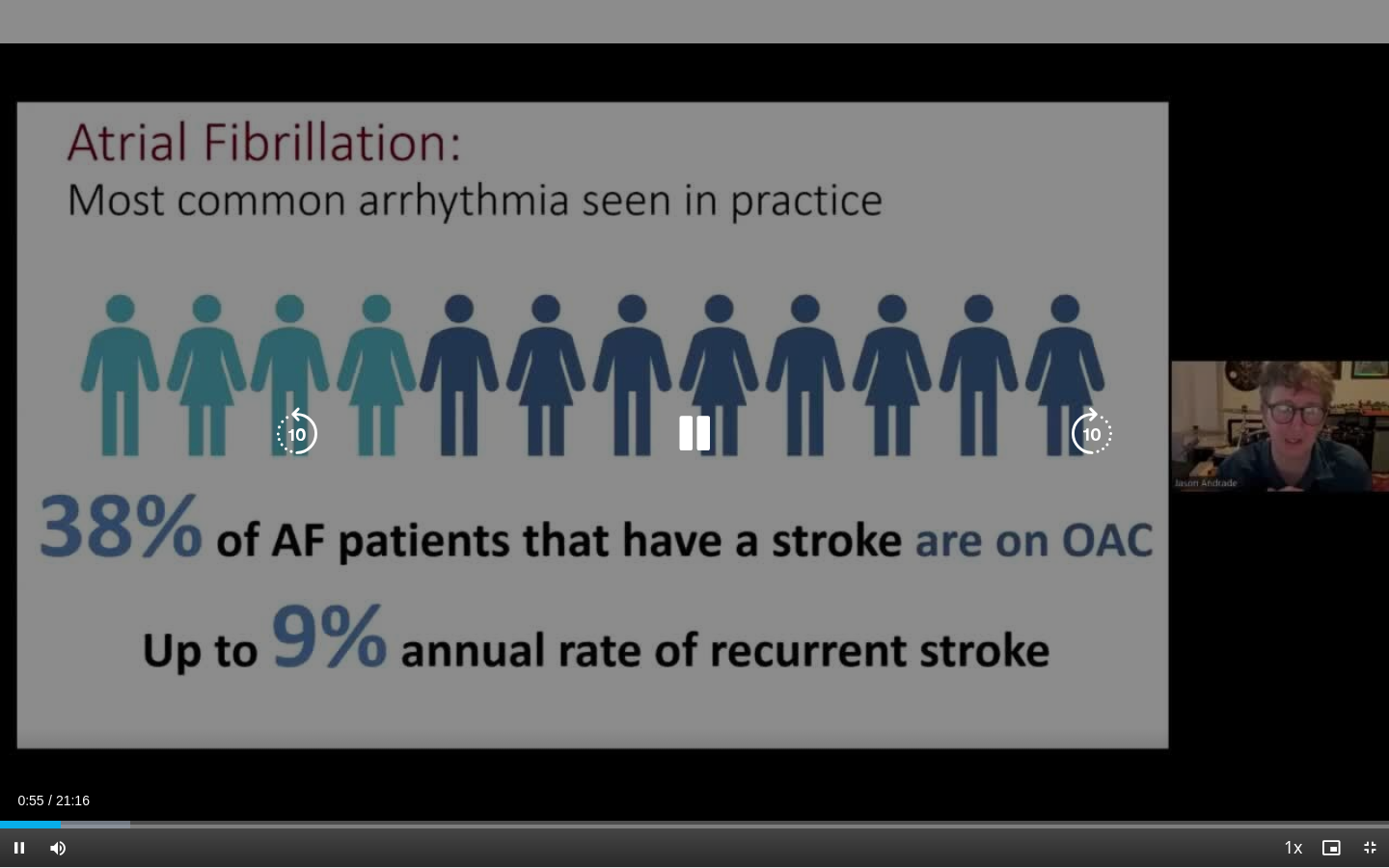 click at bounding box center (694, 434) 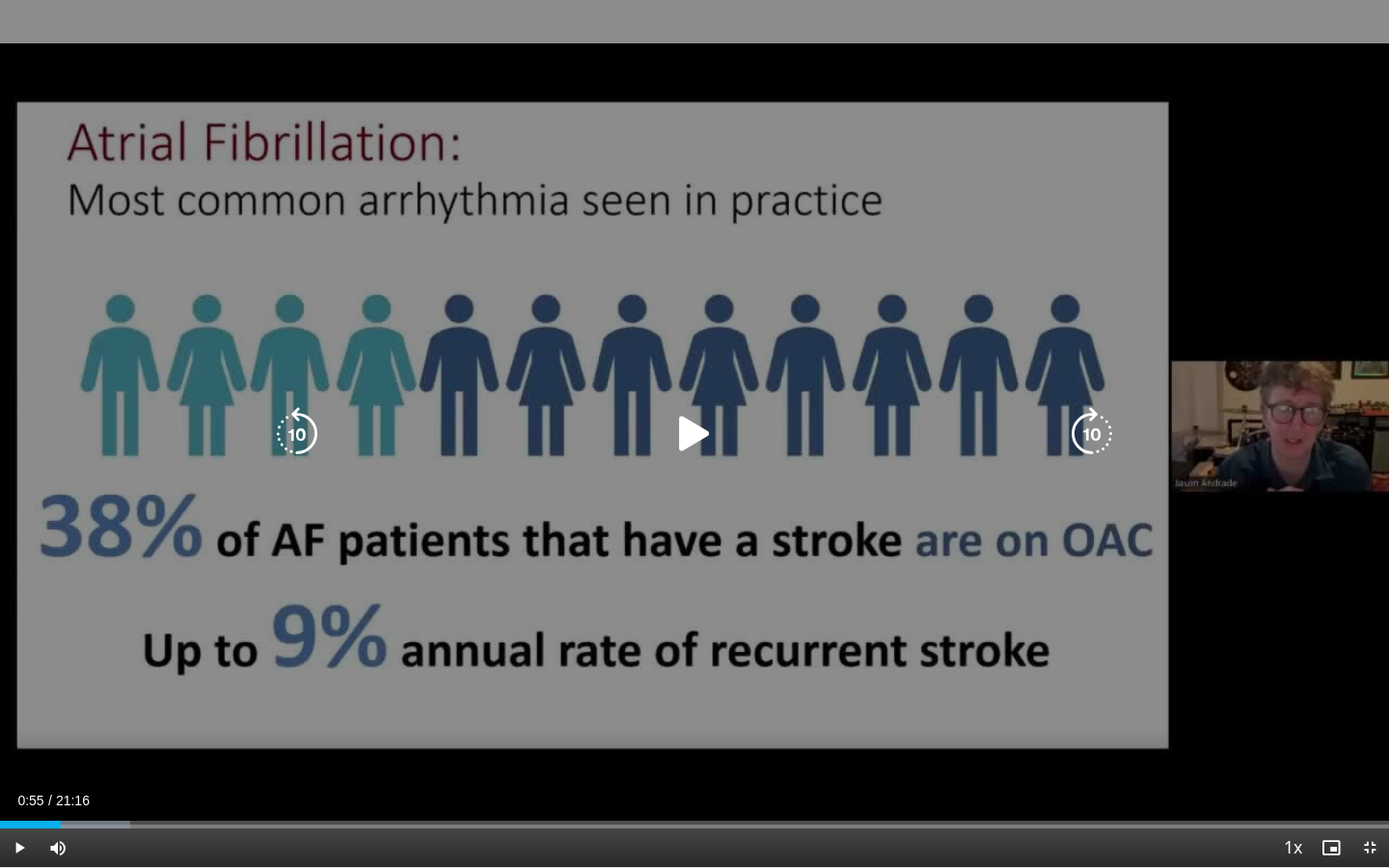 click at bounding box center (694, 434) 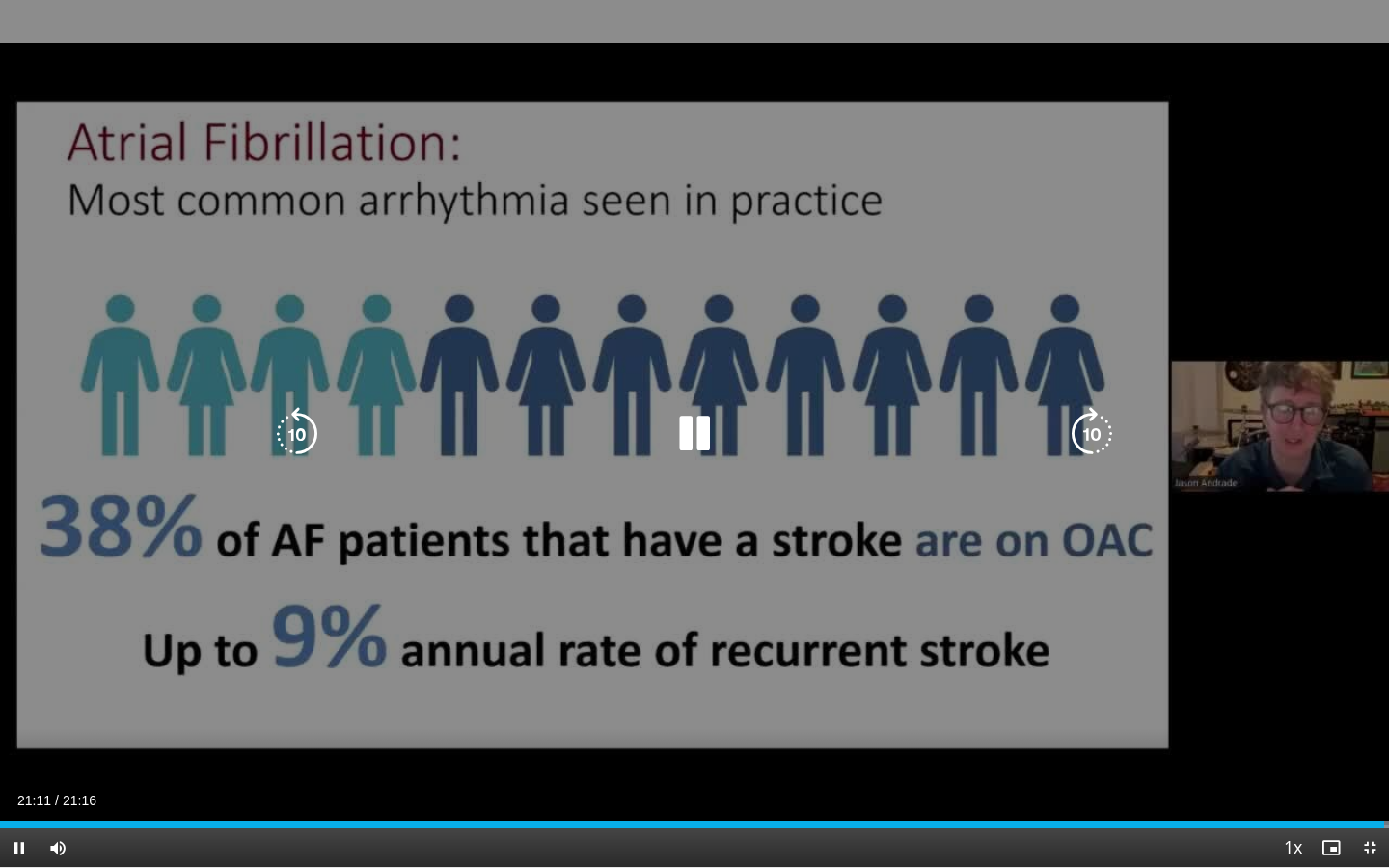 click at bounding box center [297, 434] 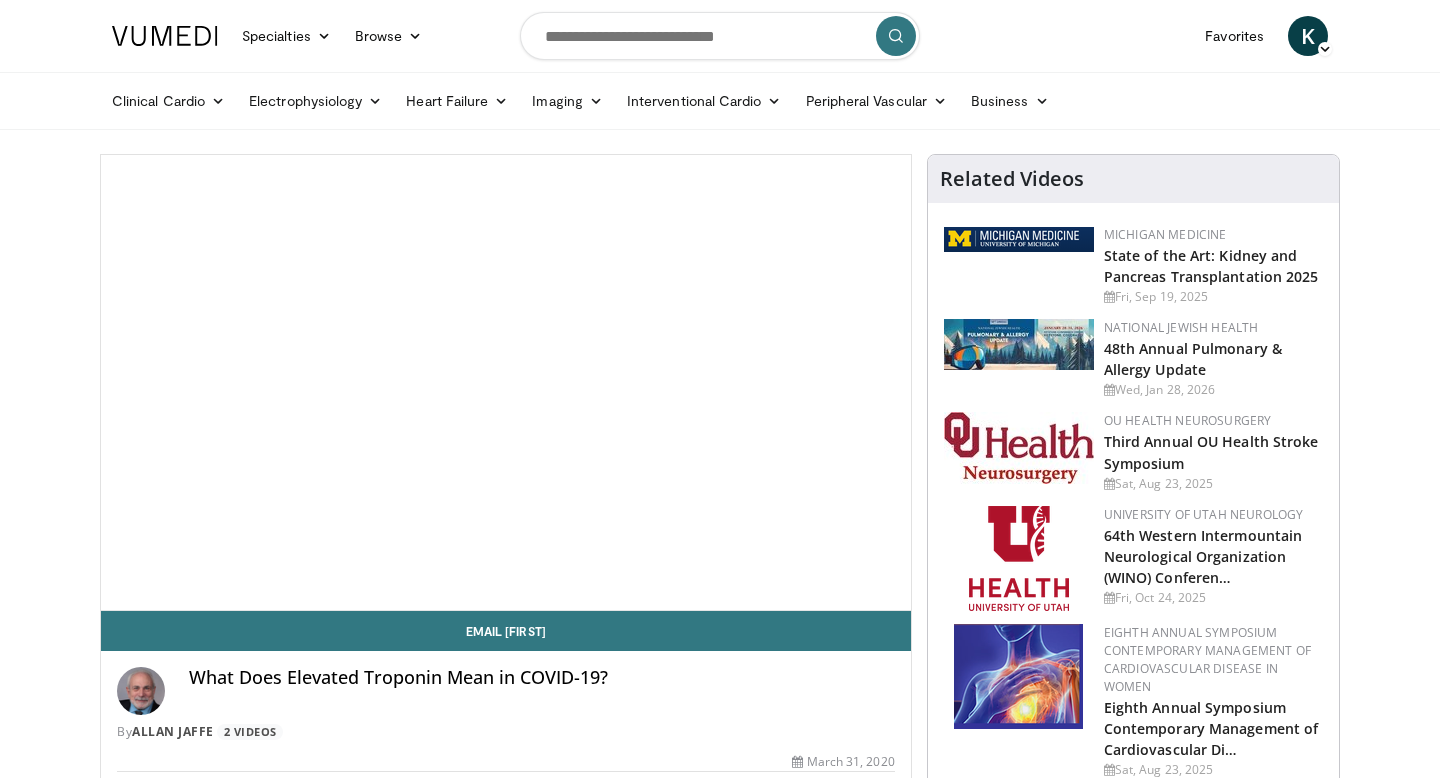 scroll, scrollTop: 0, scrollLeft: 0, axis: both 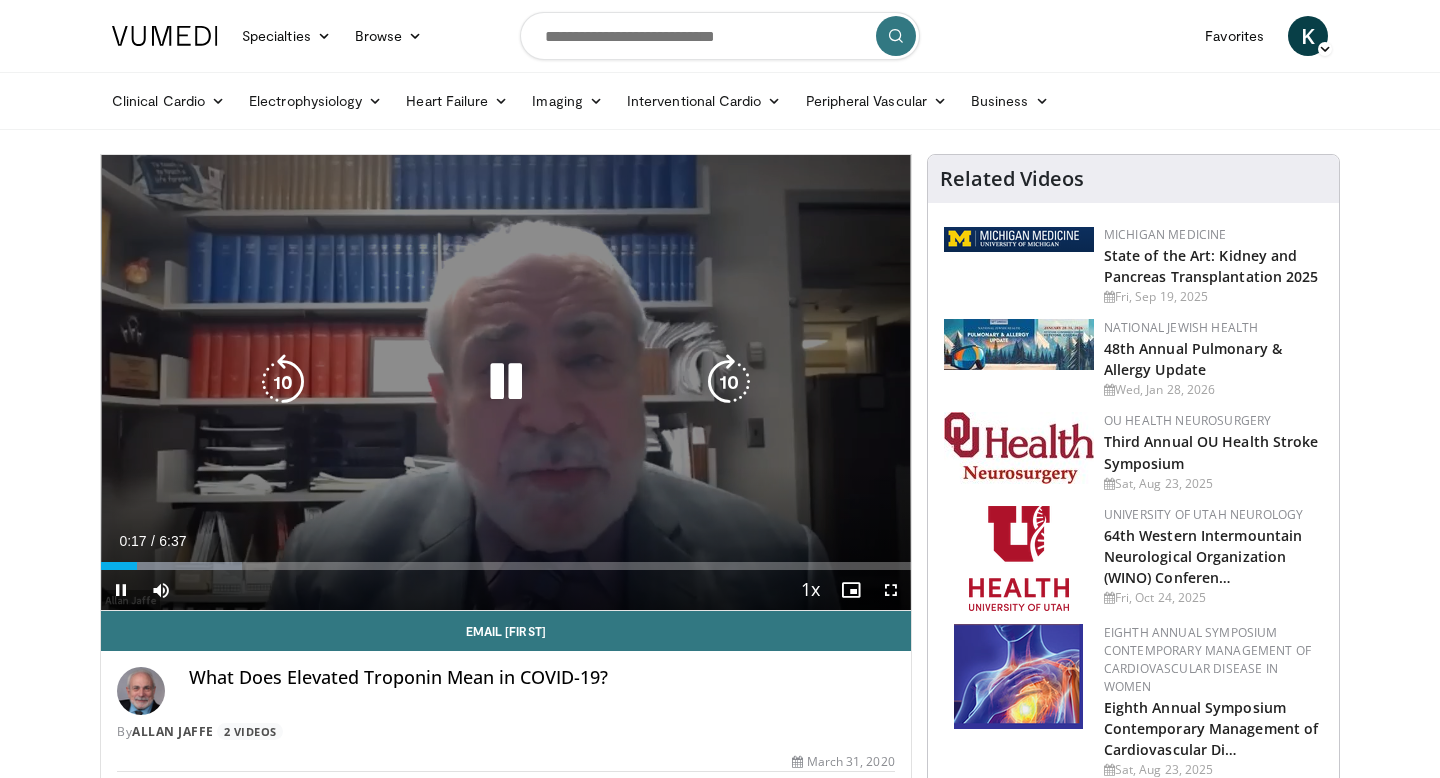 click at bounding box center (506, 382) 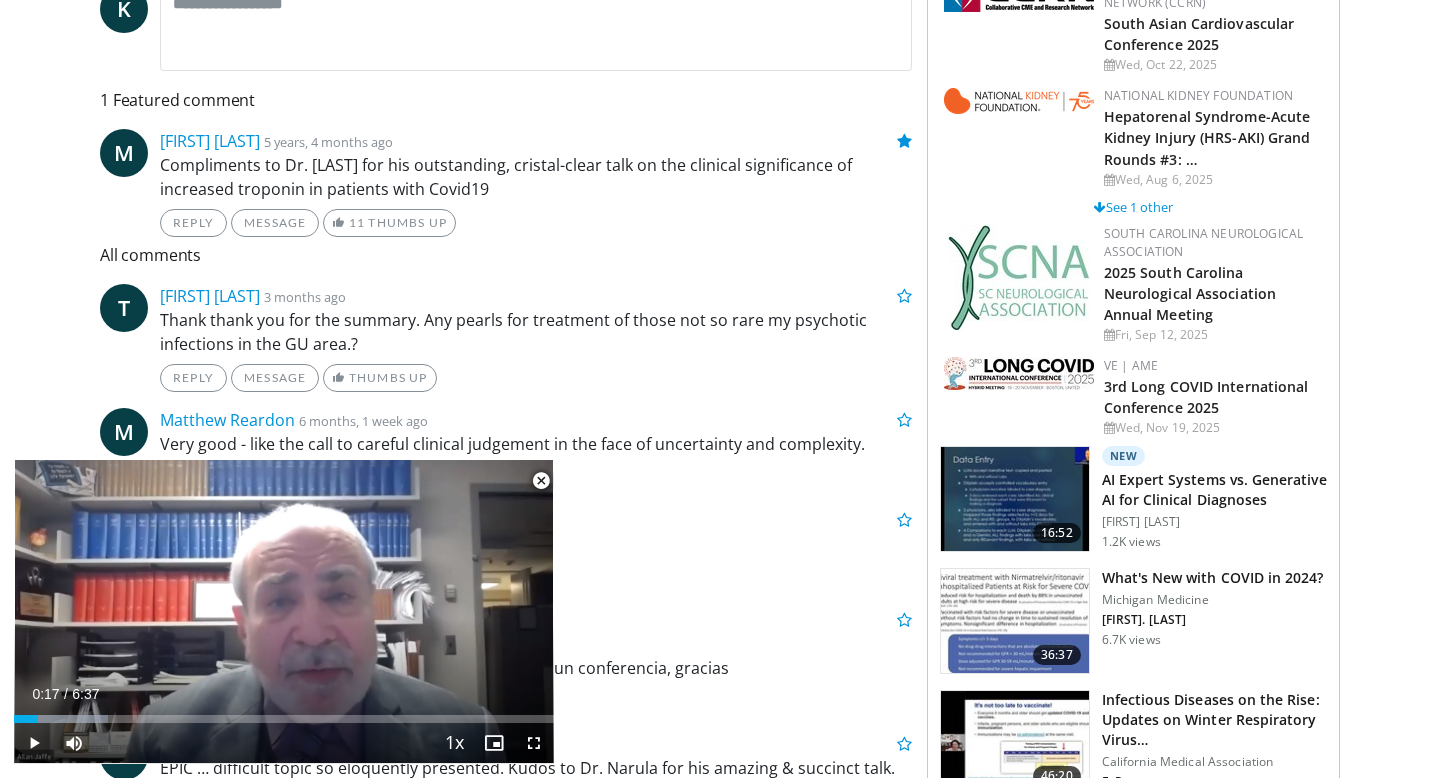 scroll, scrollTop: 943, scrollLeft: 0, axis: vertical 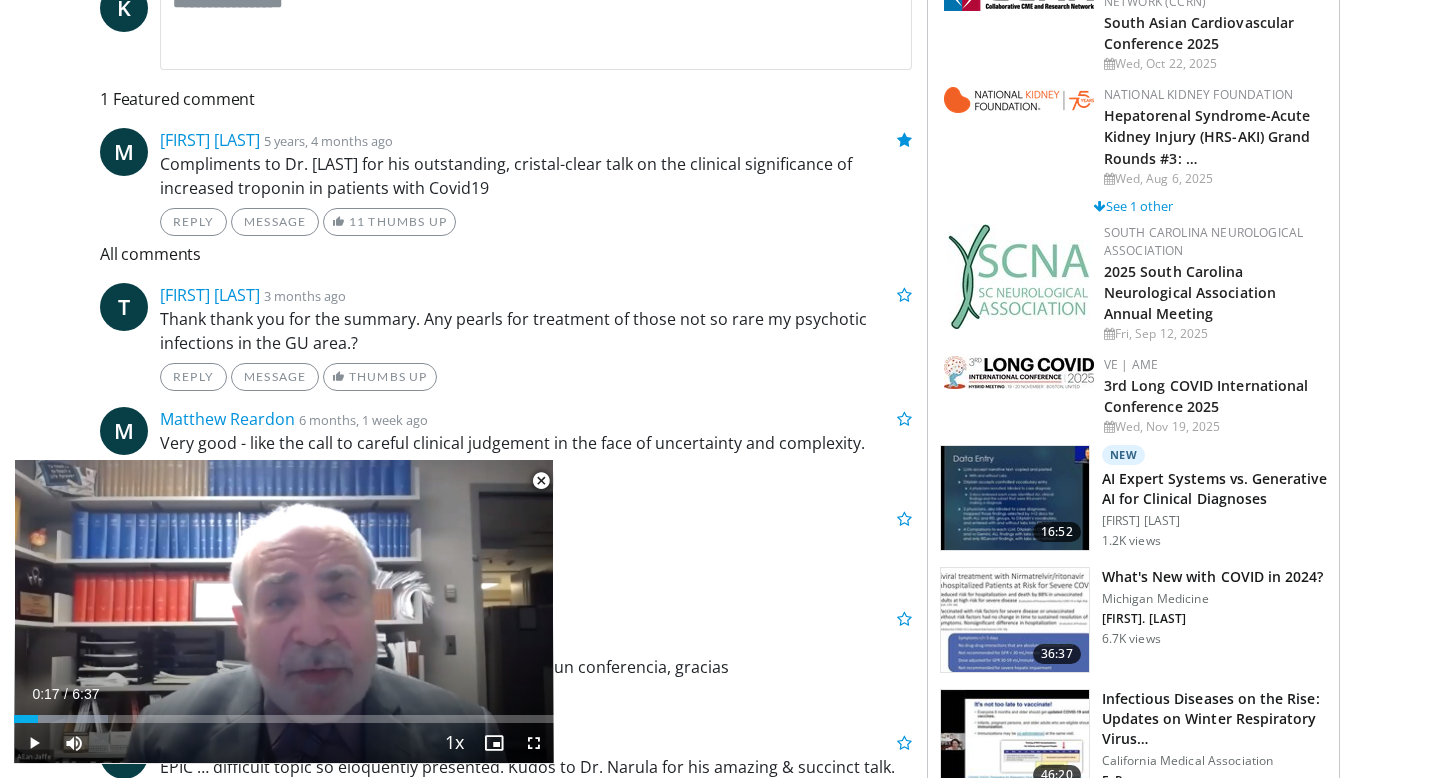 click at bounding box center [541, 481] 